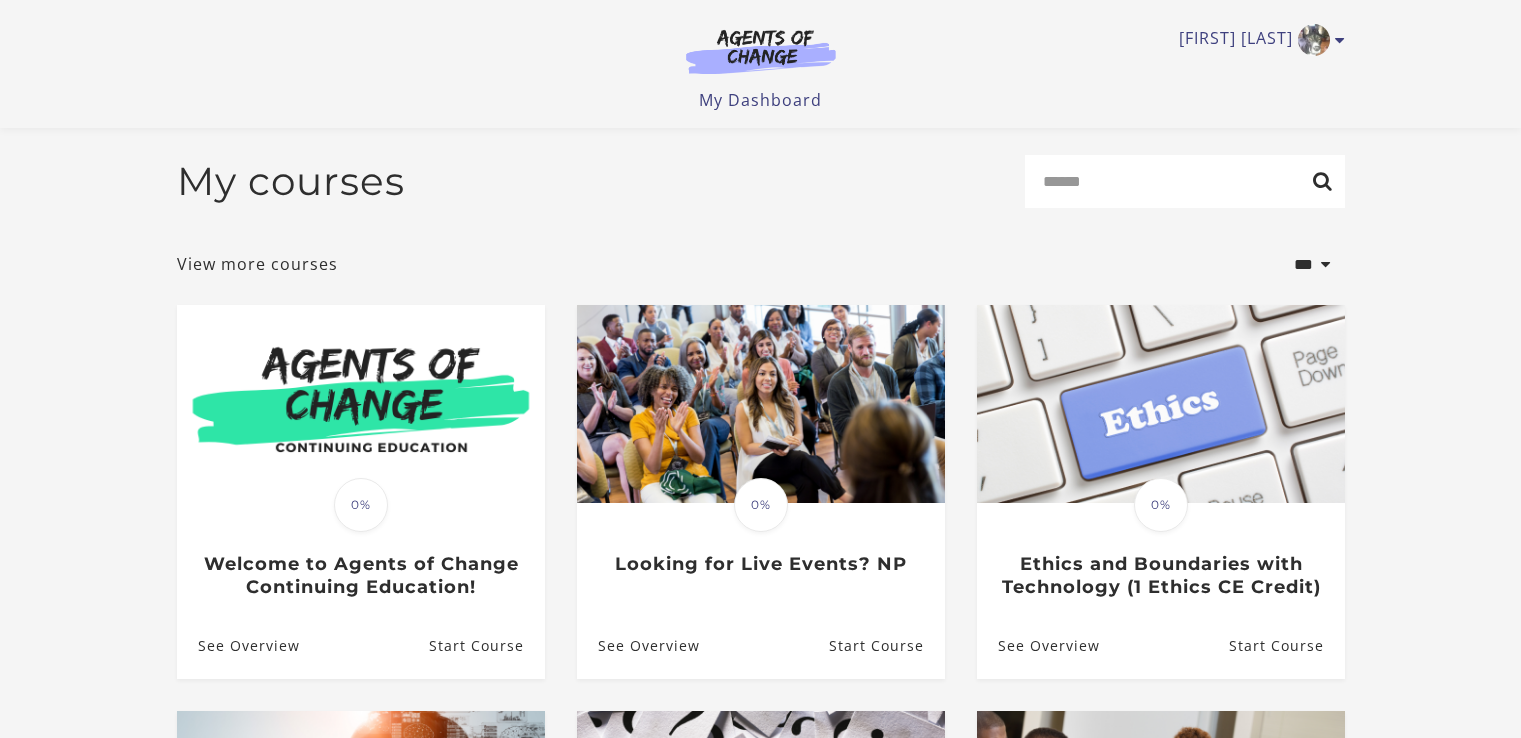 scroll, scrollTop: 200, scrollLeft: 0, axis: vertical 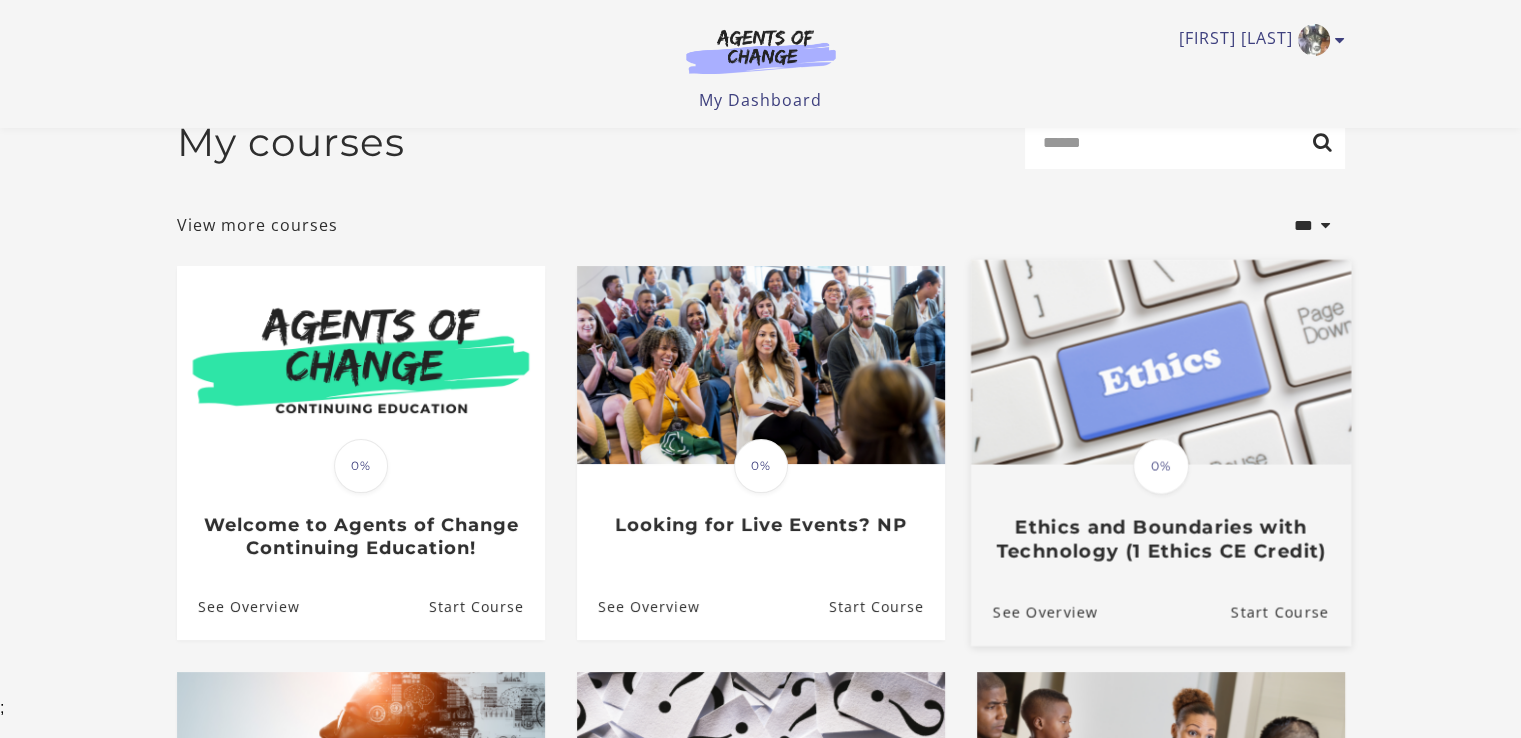 click on "Ethics and Boundaries with Technology (1 Ethics CE Credit)" at bounding box center (1160, 539) 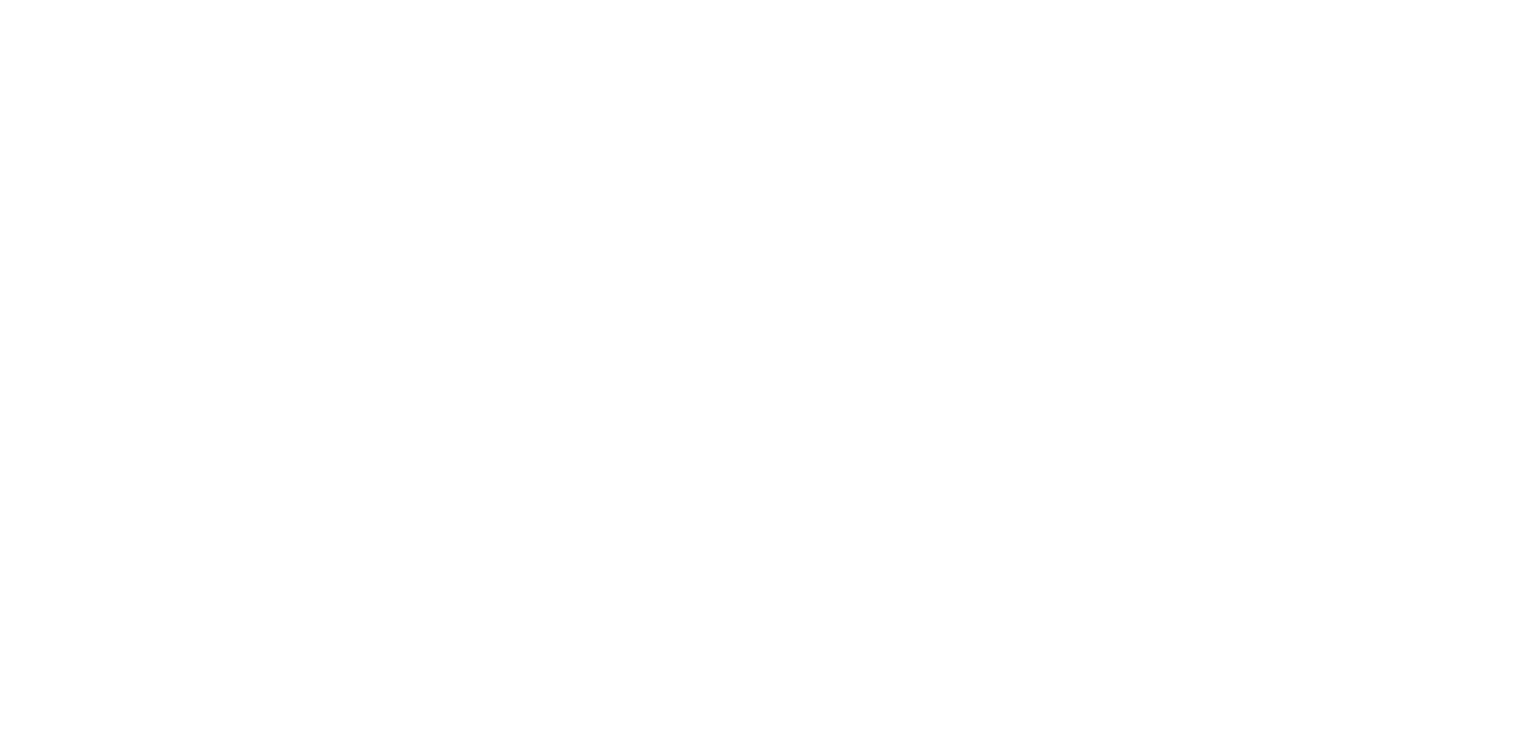 scroll, scrollTop: 0, scrollLeft: 0, axis: both 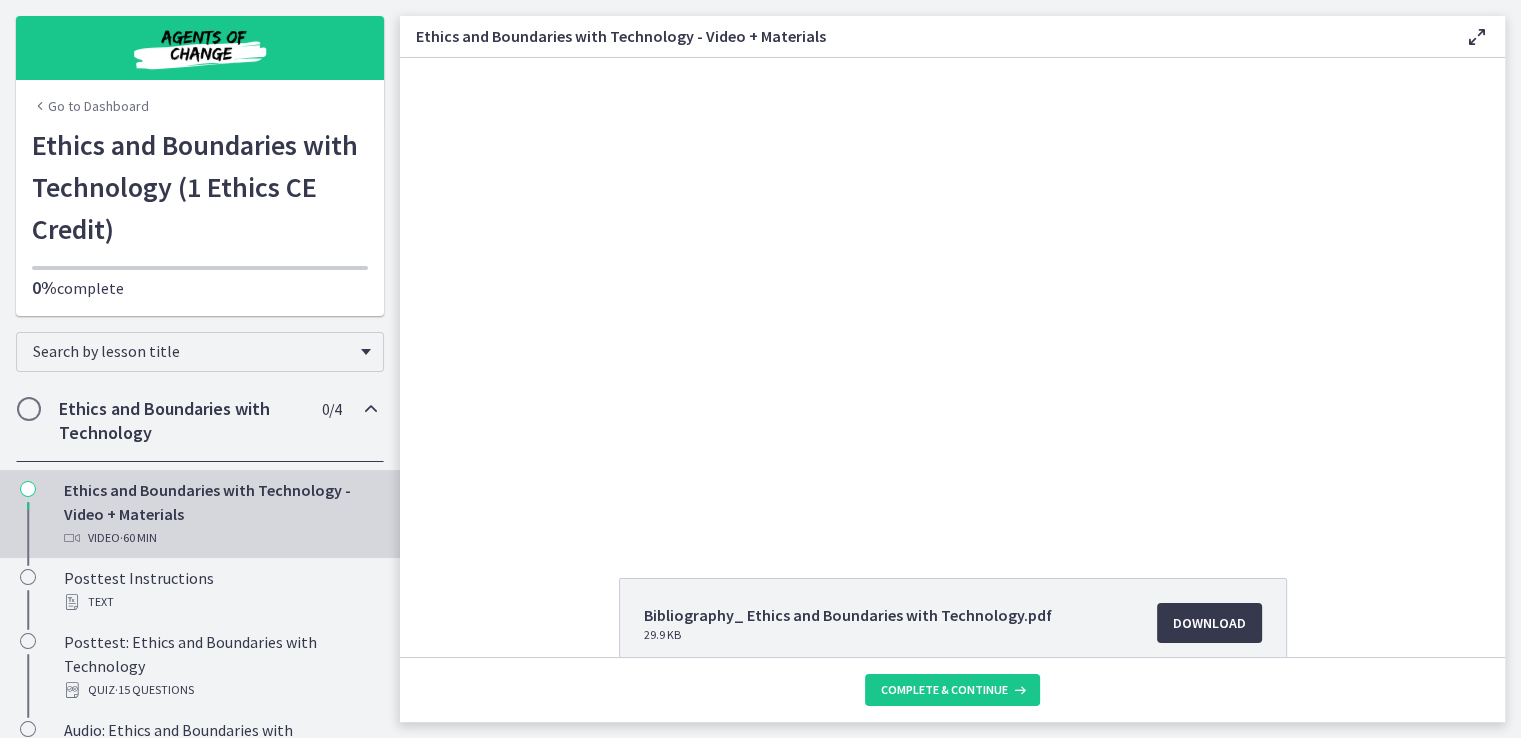 click on "Ethics and Boundaries with Technology" at bounding box center [181, 421] 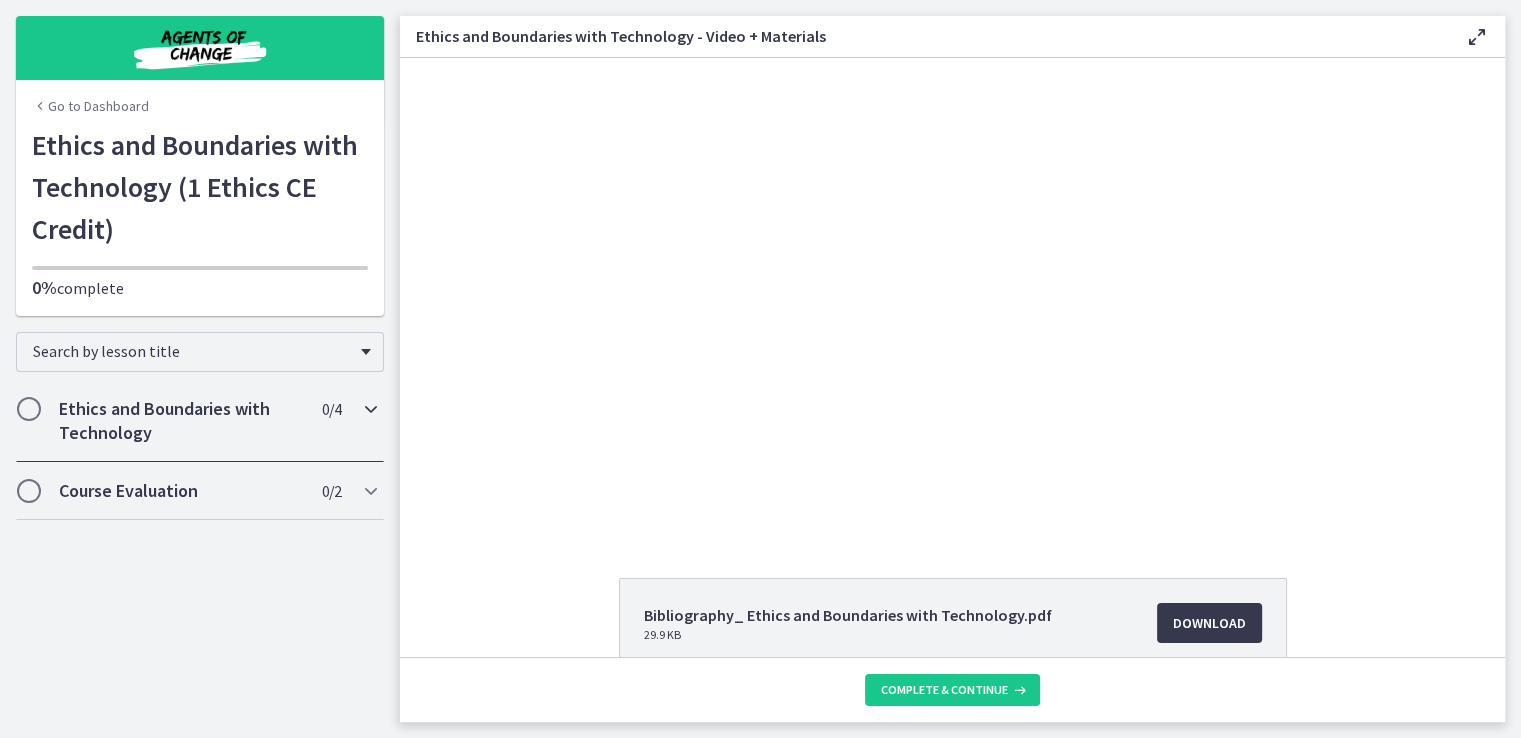 click on "Ethics and Boundaries with Technology" at bounding box center [181, 421] 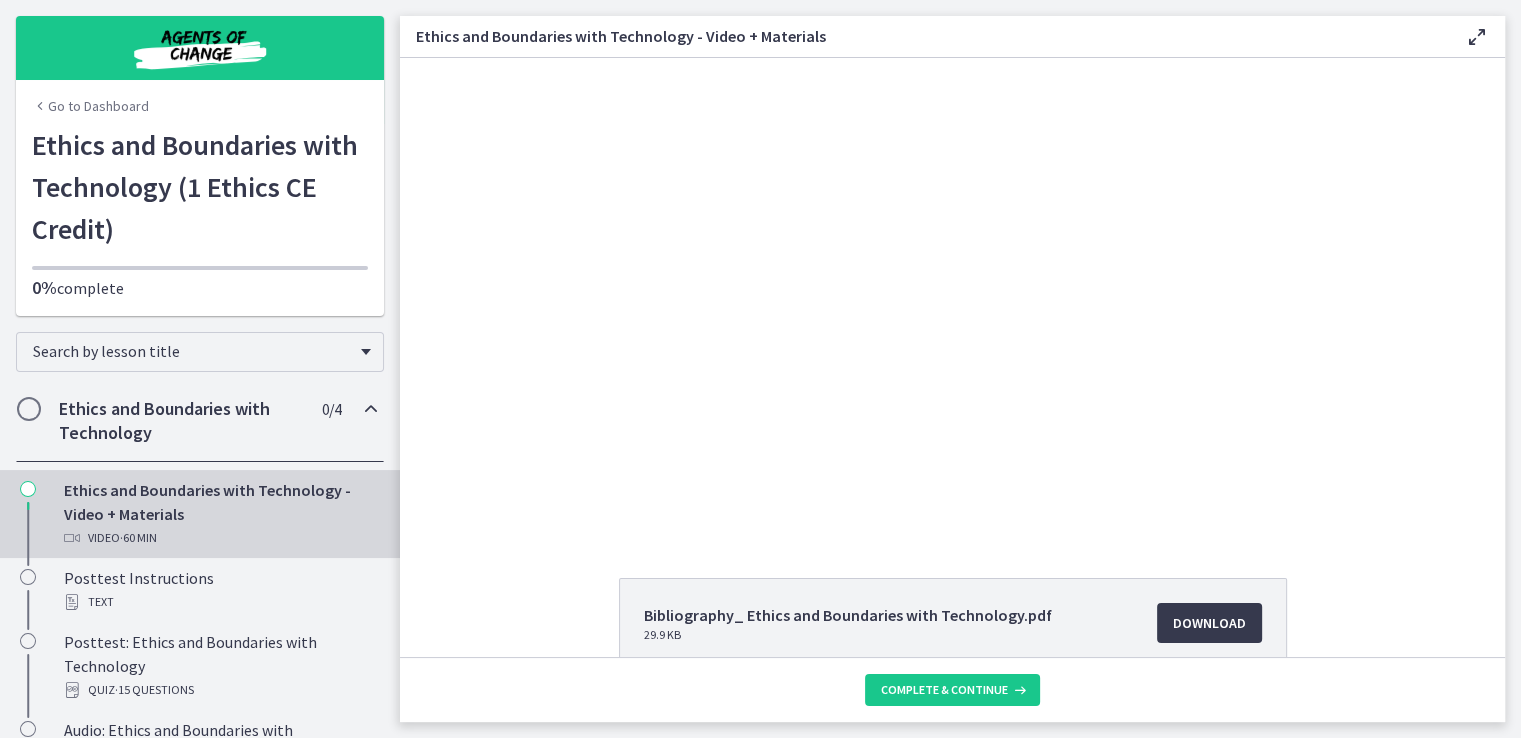 scroll, scrollTop: 0, scrollLeft: 0, axis: both 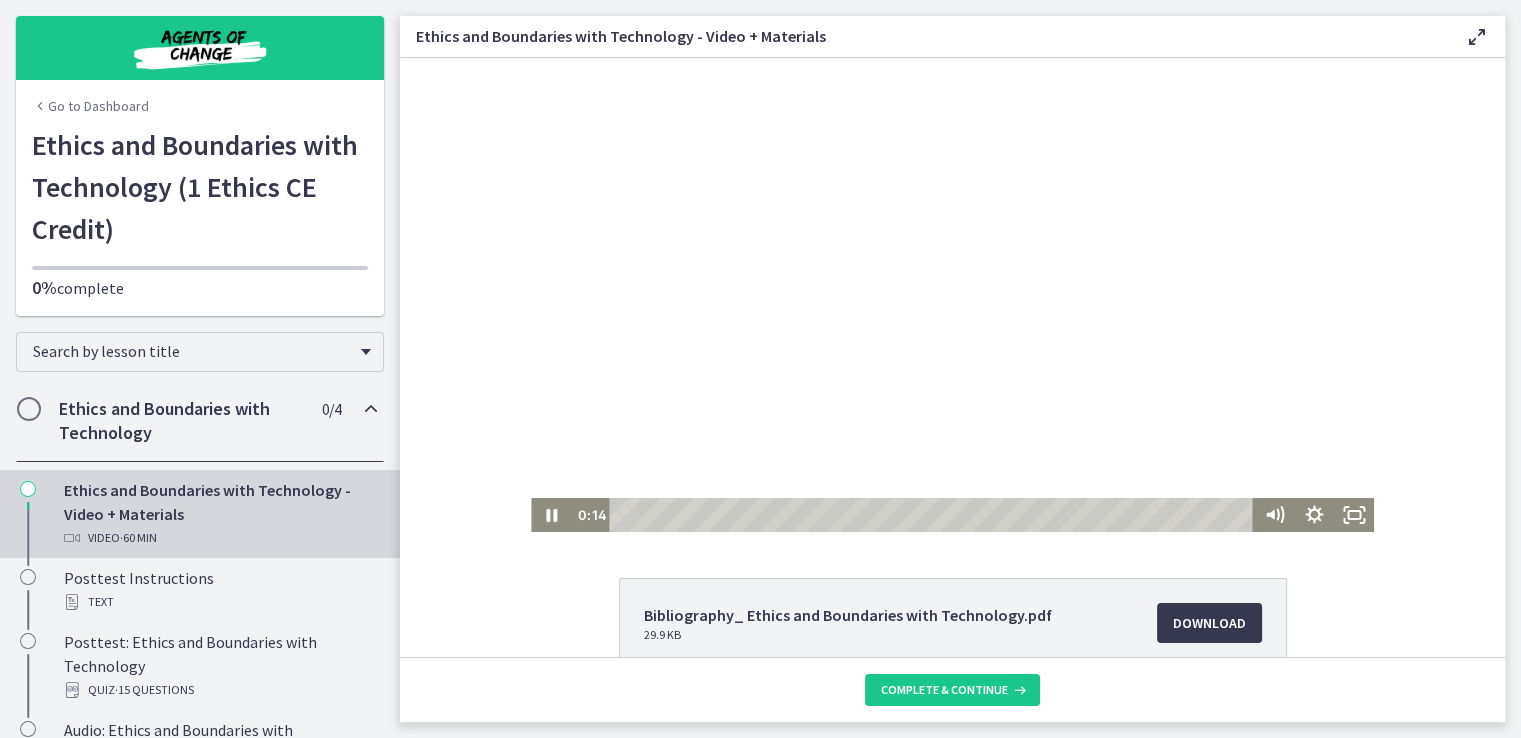 click at bounding box center [952, 295] 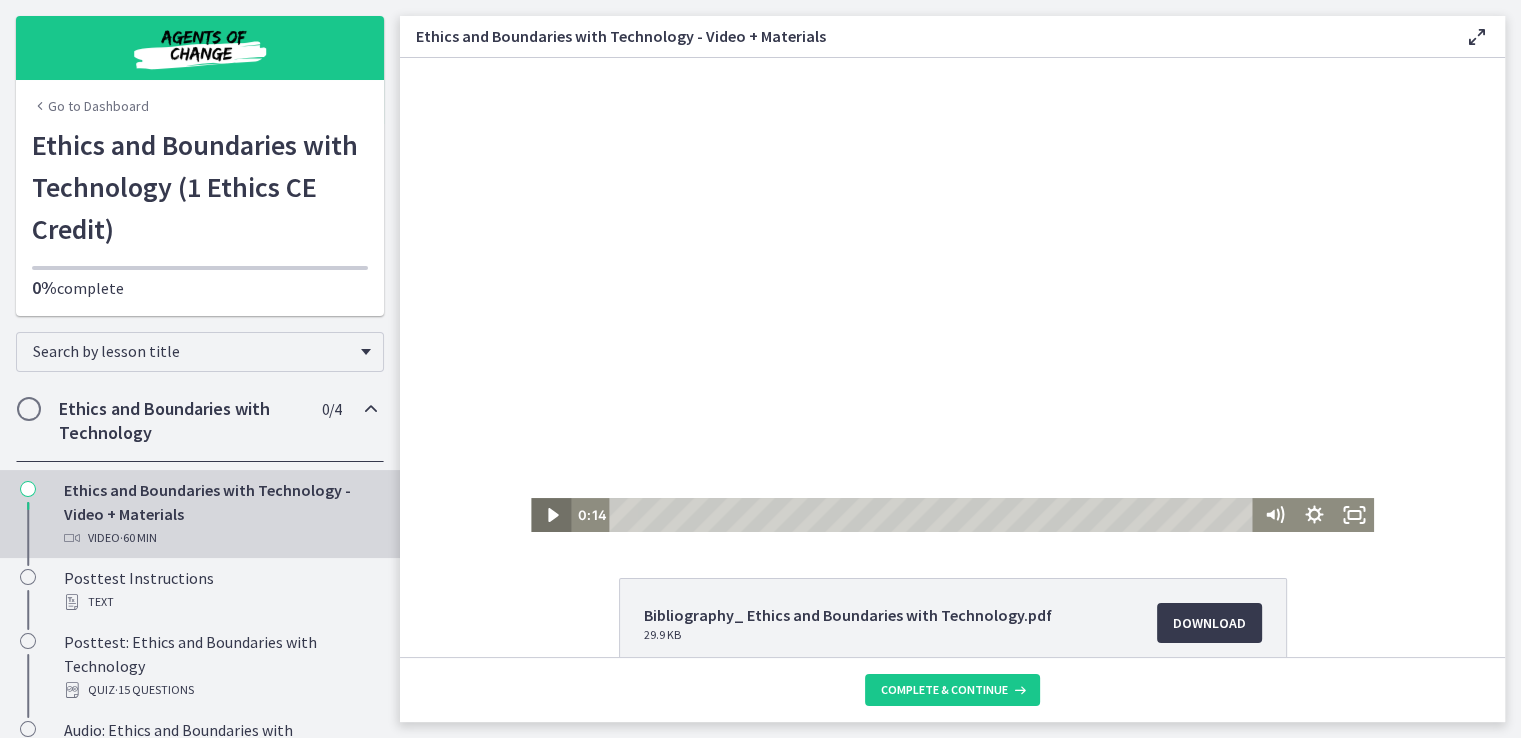 click 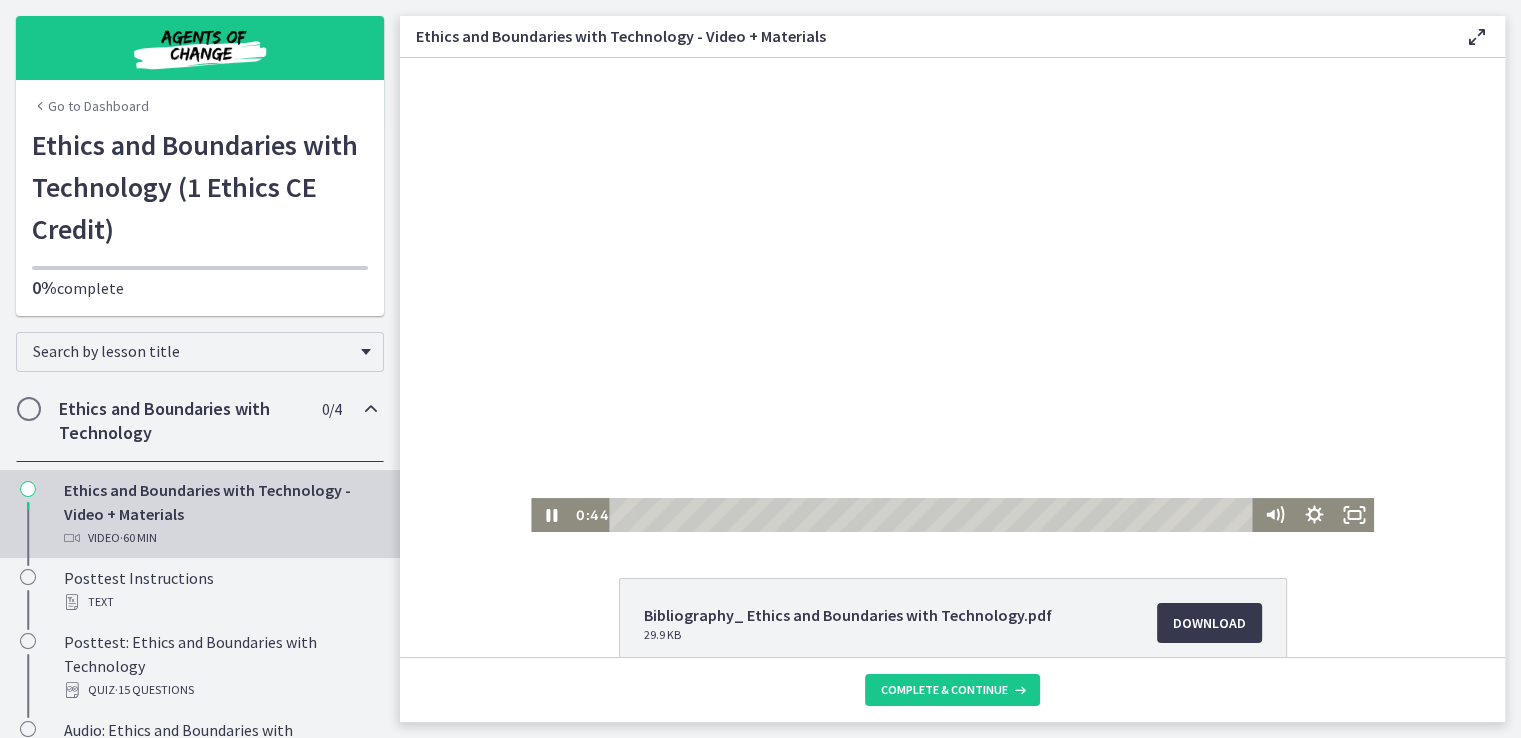 click on "Ethics and Boundaries with Technology" at bounding box center [181, 421] 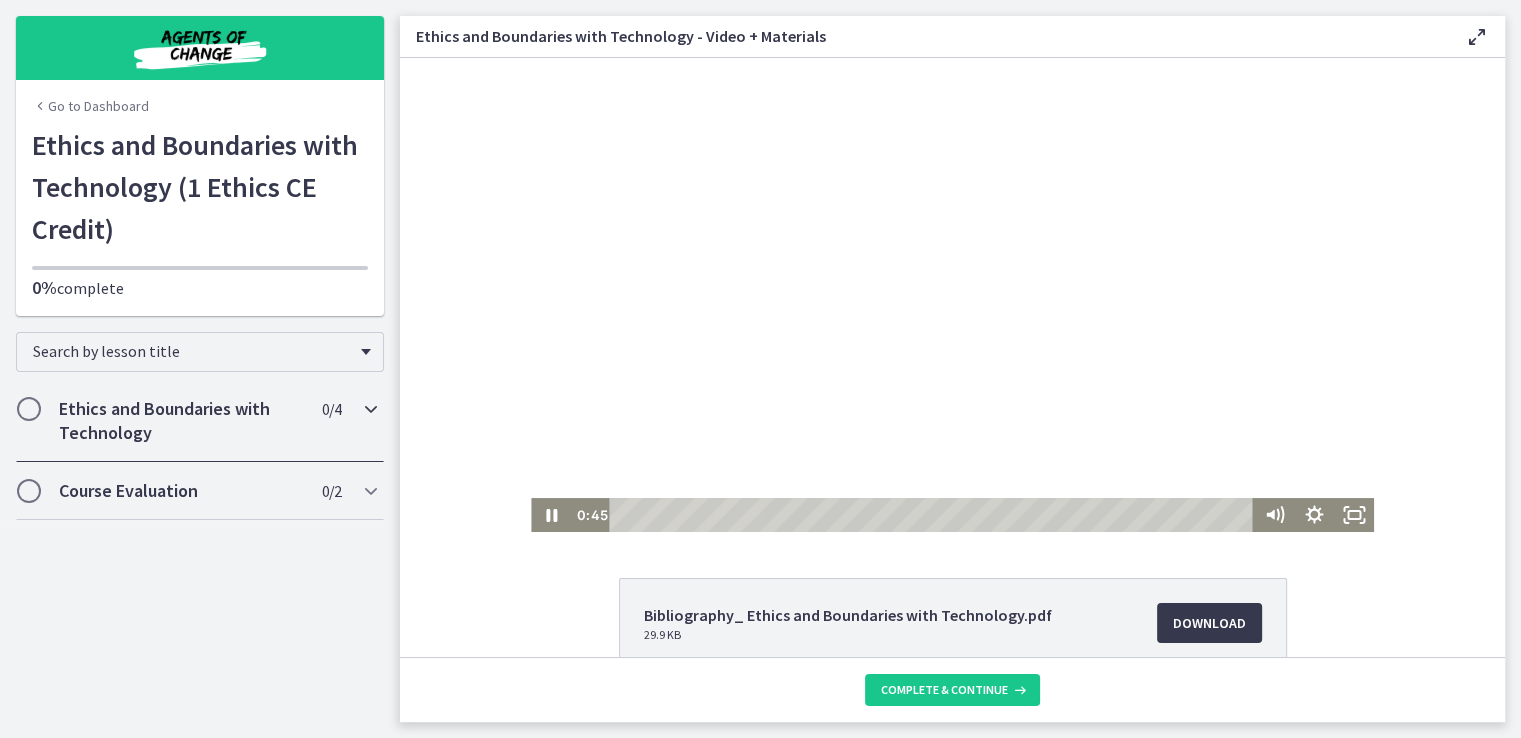 click on "Ethics and Boundaries with Technology" at bounding box center (181, 421) 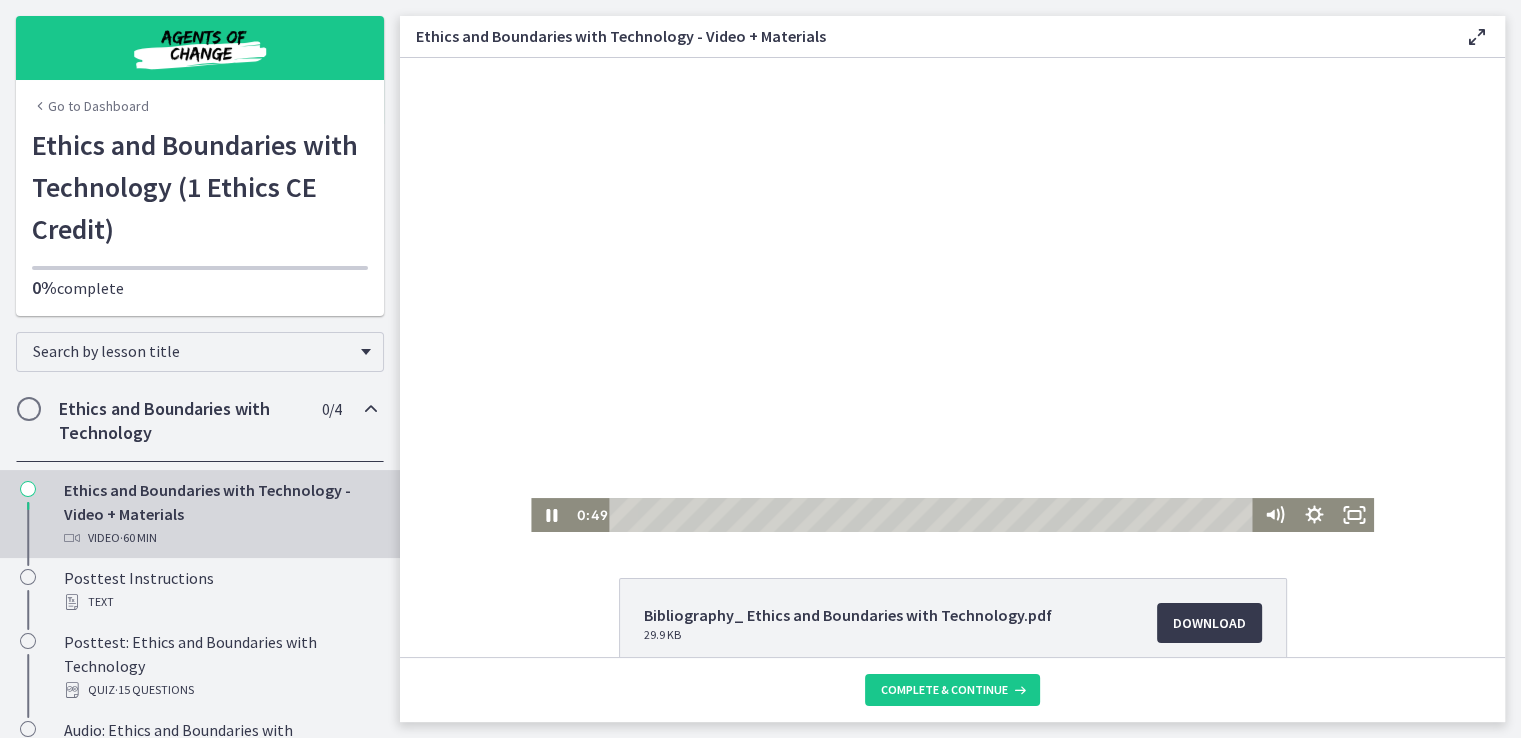 scroll, scrollTop: 0, scrollLeft: 0, axis: both 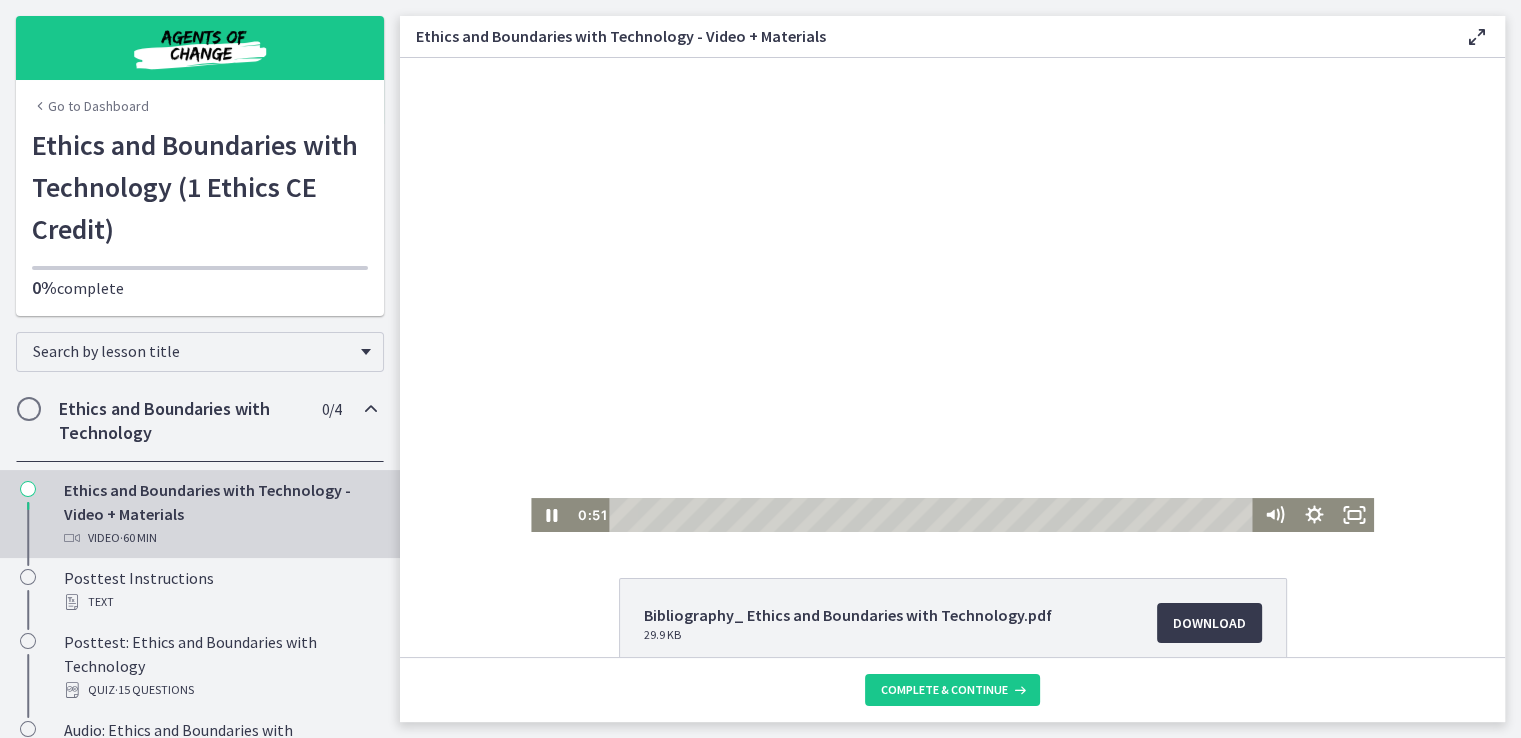 drag, startPoint x: 660, startPoint y: 281, endPoint x: 655, endPoint y: 263, distance: 18.681541 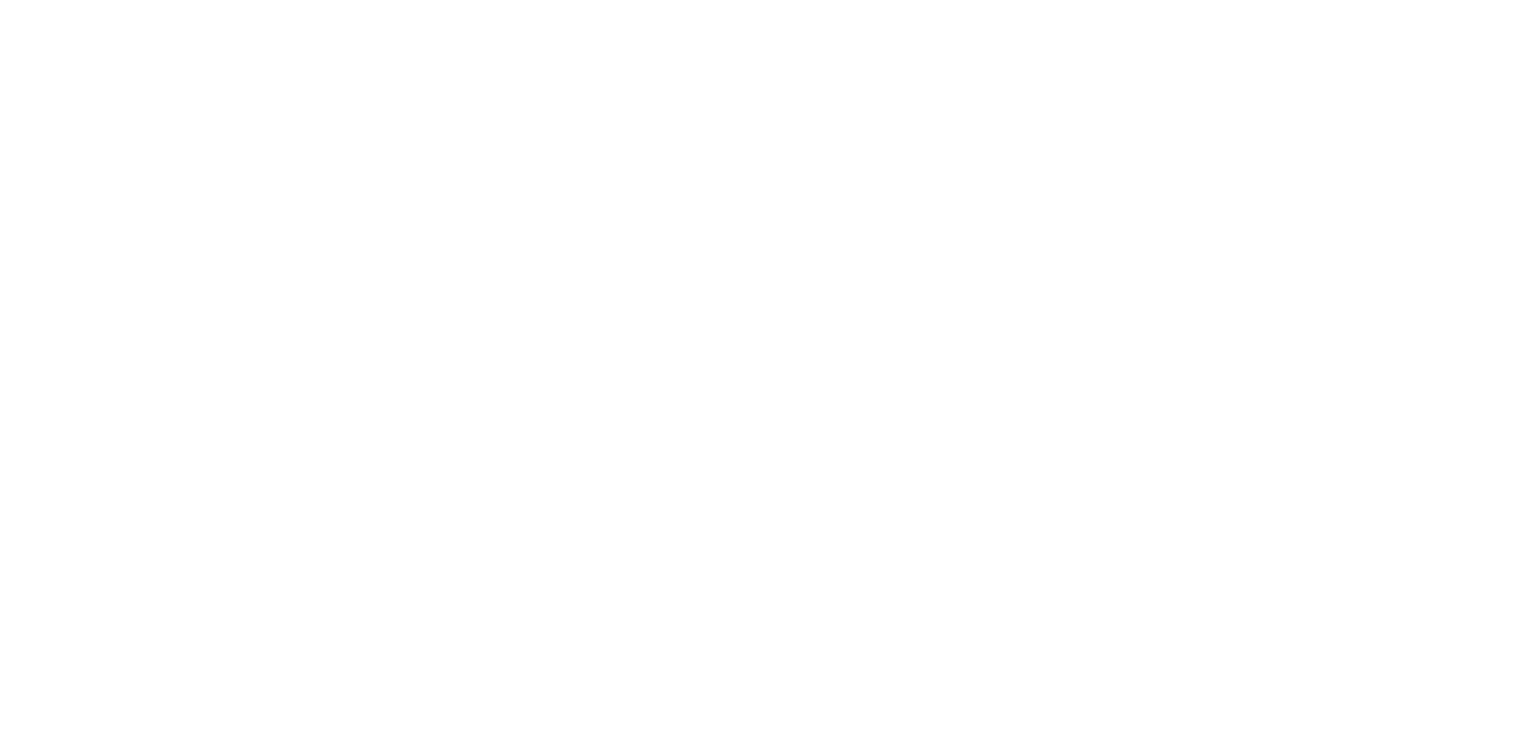 scroll, scrollTop: 0, scrollLeft: 0, axis: both 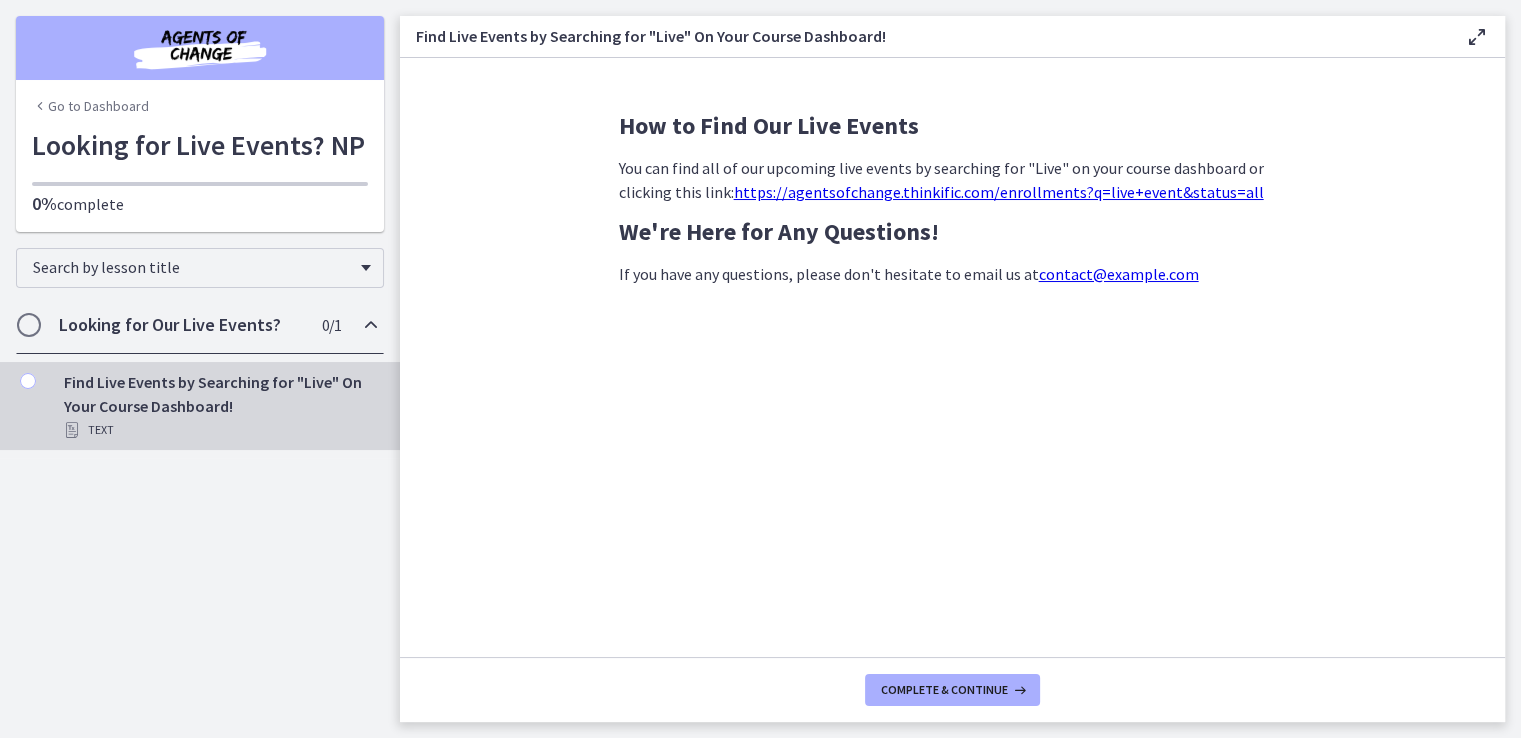 click on "https://agentsofchange.thinkific.com/enrollments?q=live+event&status=all" at bounding box center [999, 192] 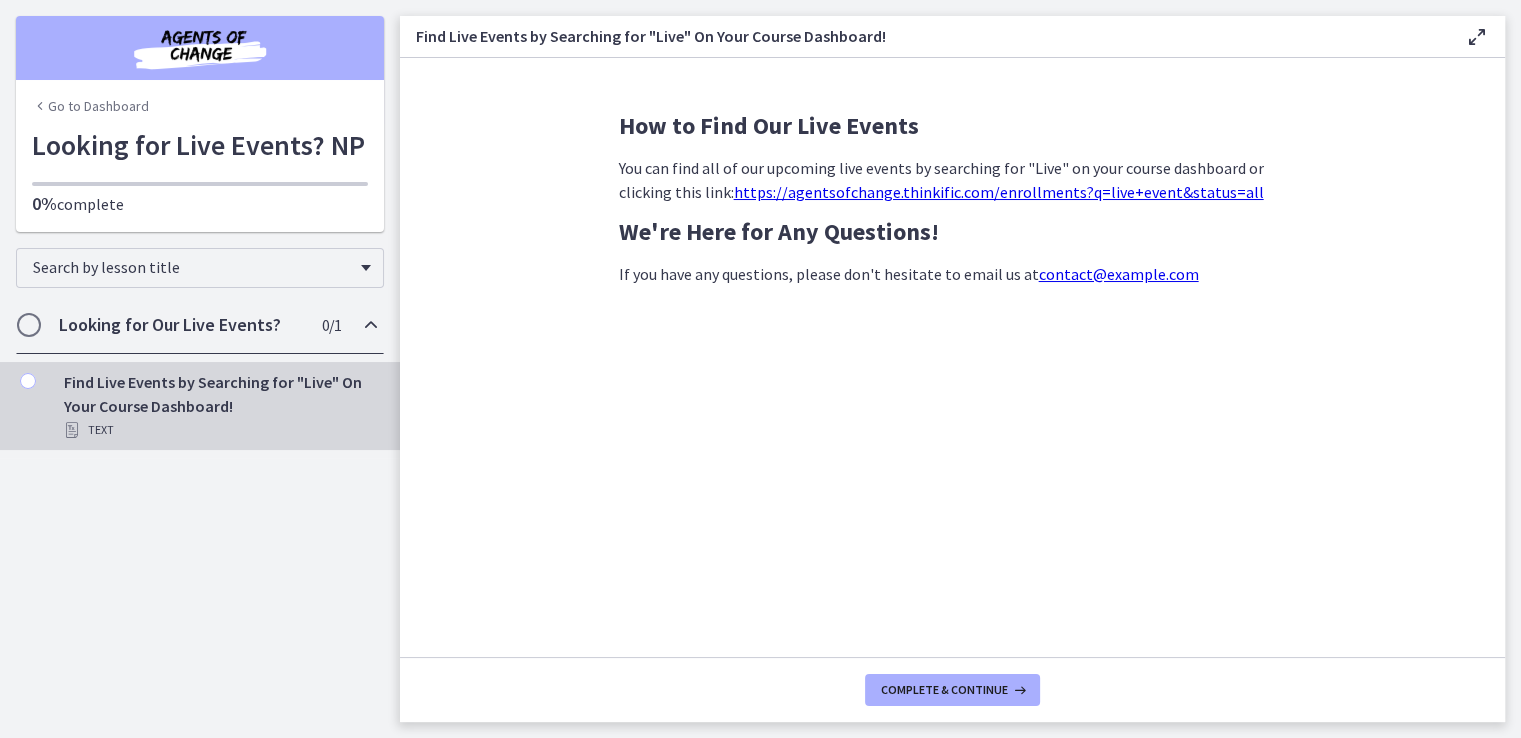 scroll, scrollTop: 0, scrollLeft: 0, axis: both 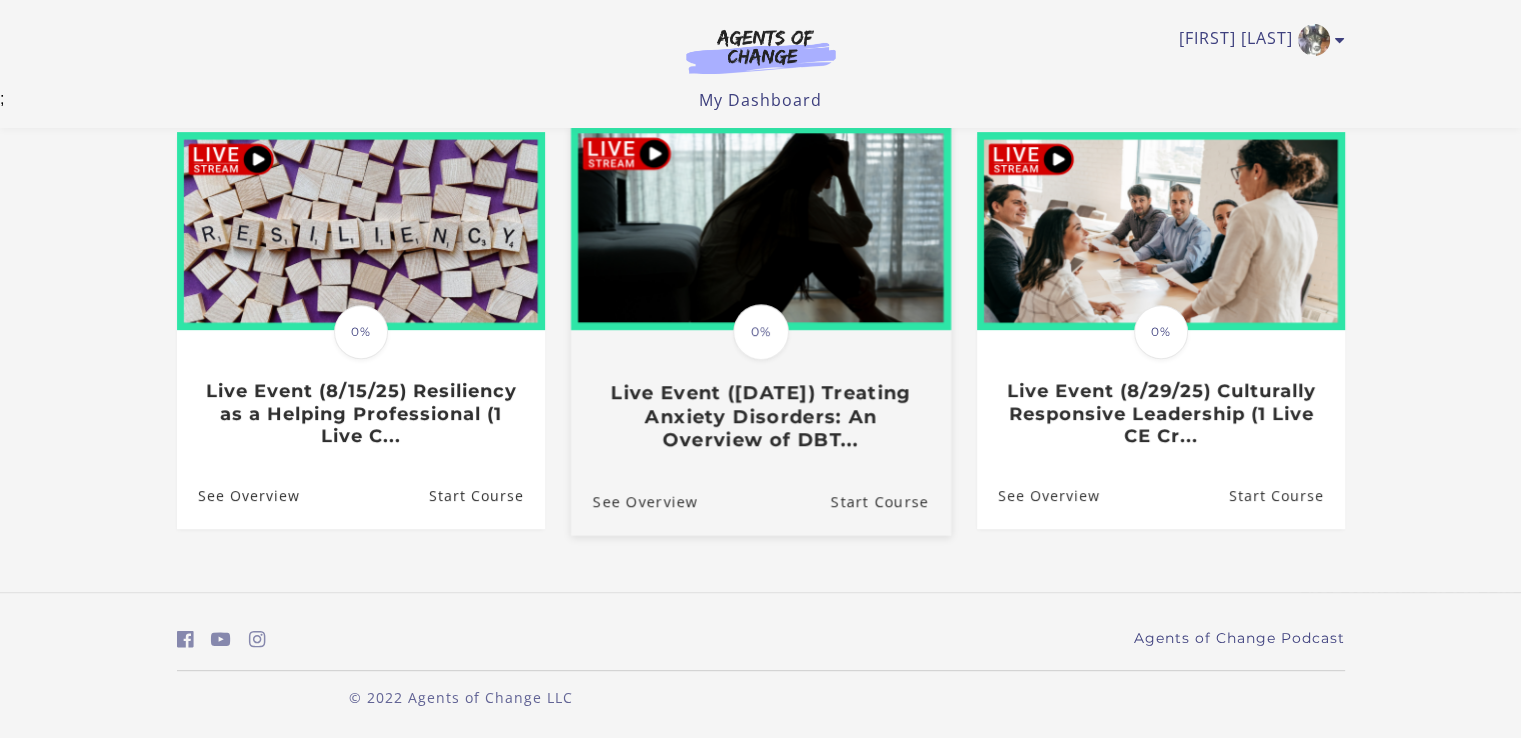 click on "0%" at bounding box center (761, 332) 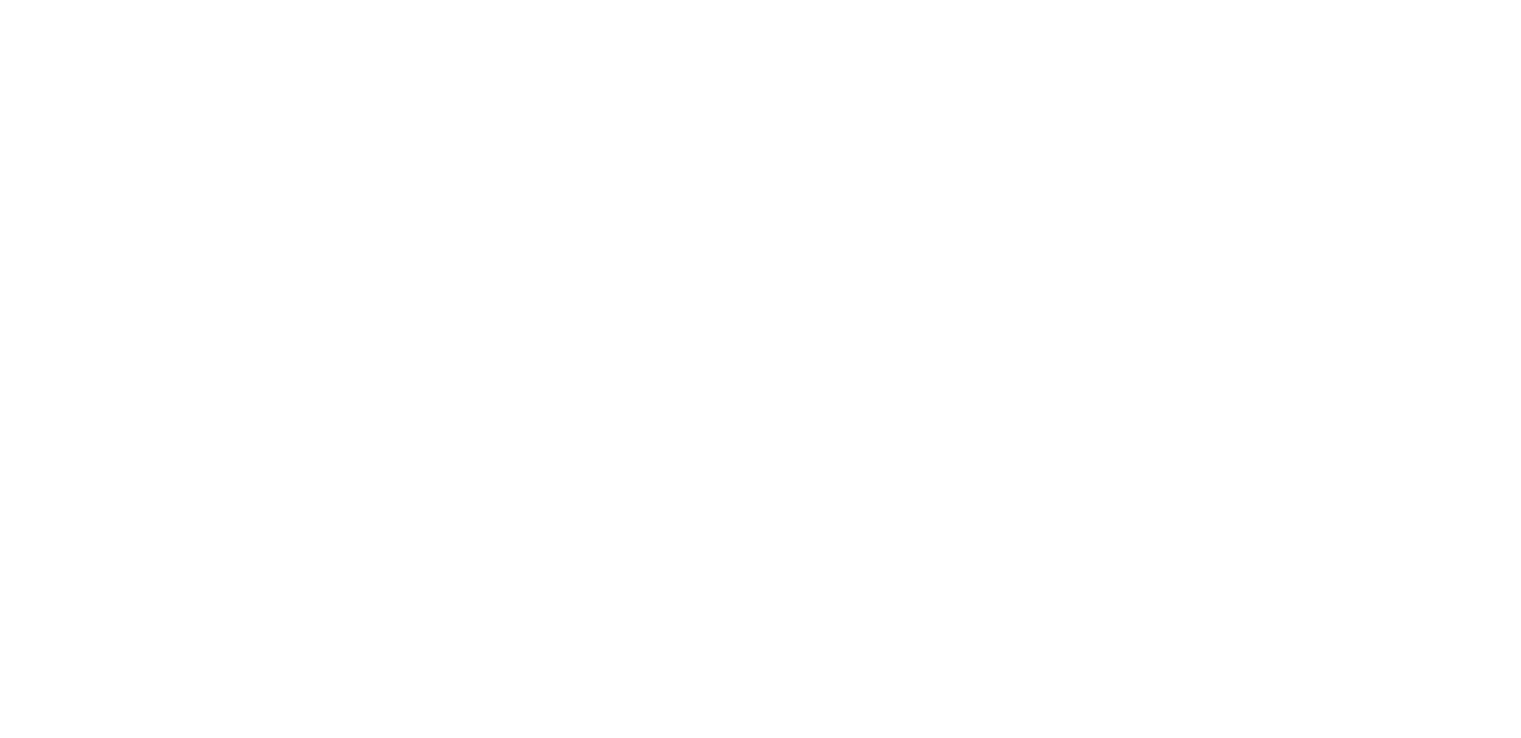 scroll, scrollTop: 0, scrollLeft: 0, axis: both 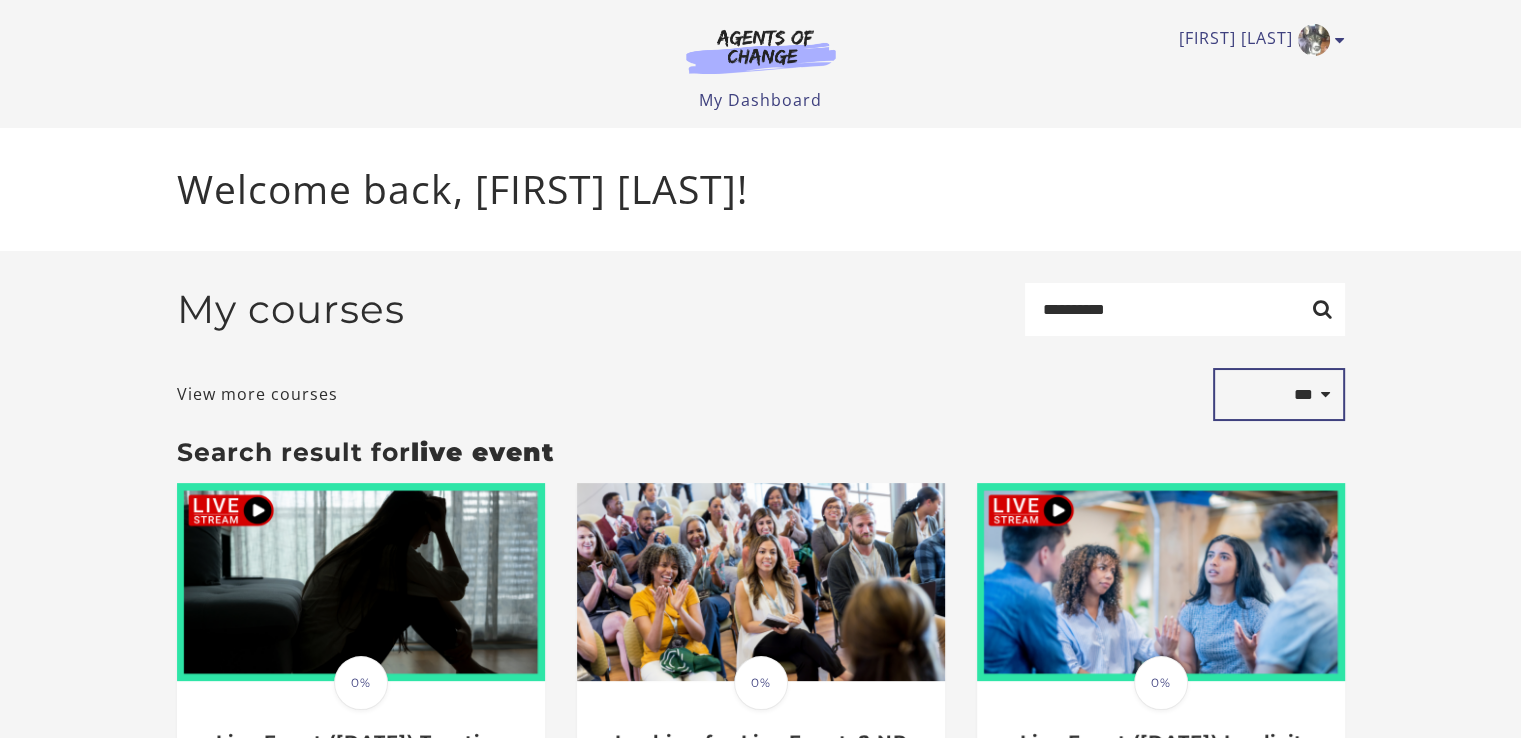 click on "**********" at bounding box center [1279, 395] 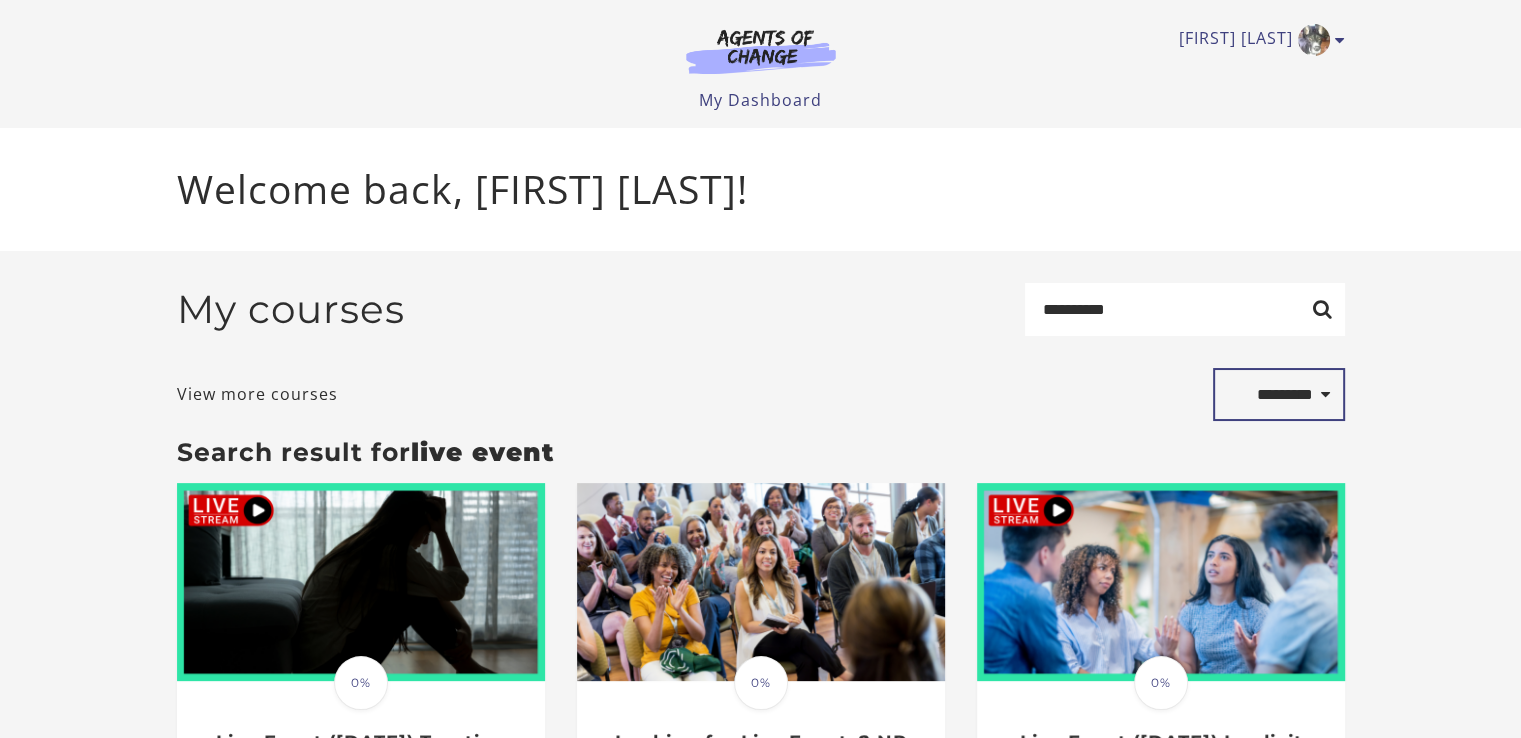 click on "**********" at bounding box center [1279, 395] 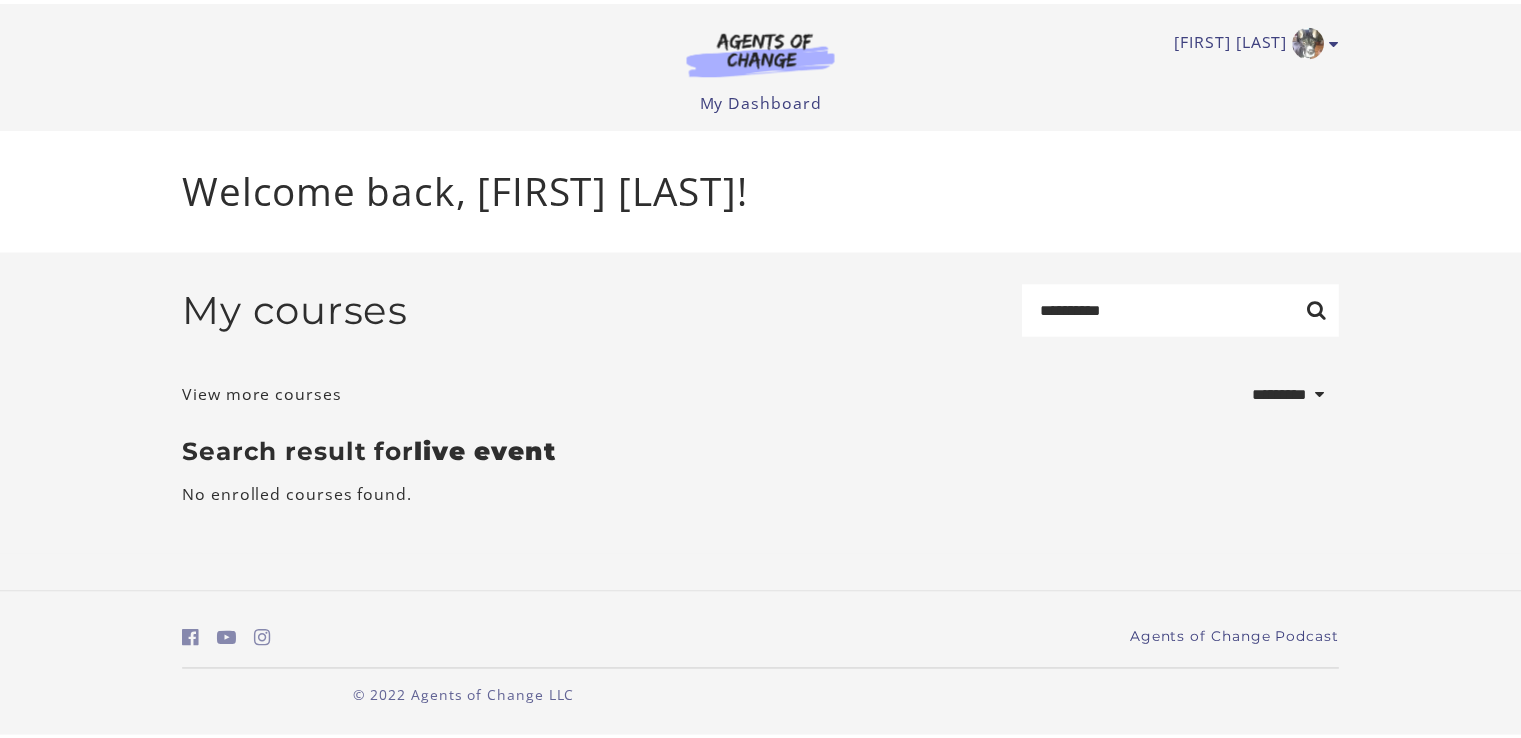 scroll, scrollTop: 0, scrollLeft: 0, axis: both 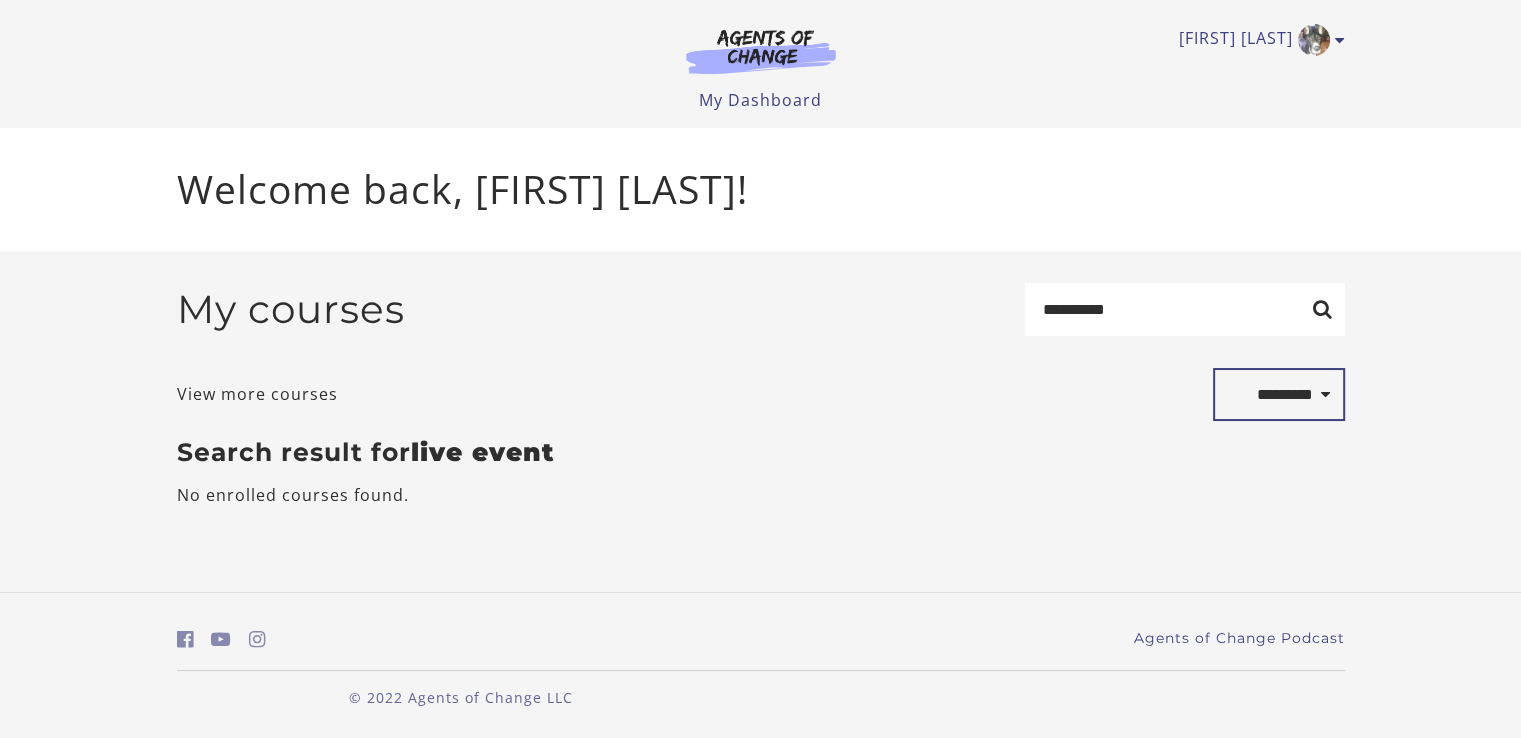 drag, startPoint x: 1308, startPoint y: 396, endPoint x: 1325, endPoint y: 401, distance: 17.720045 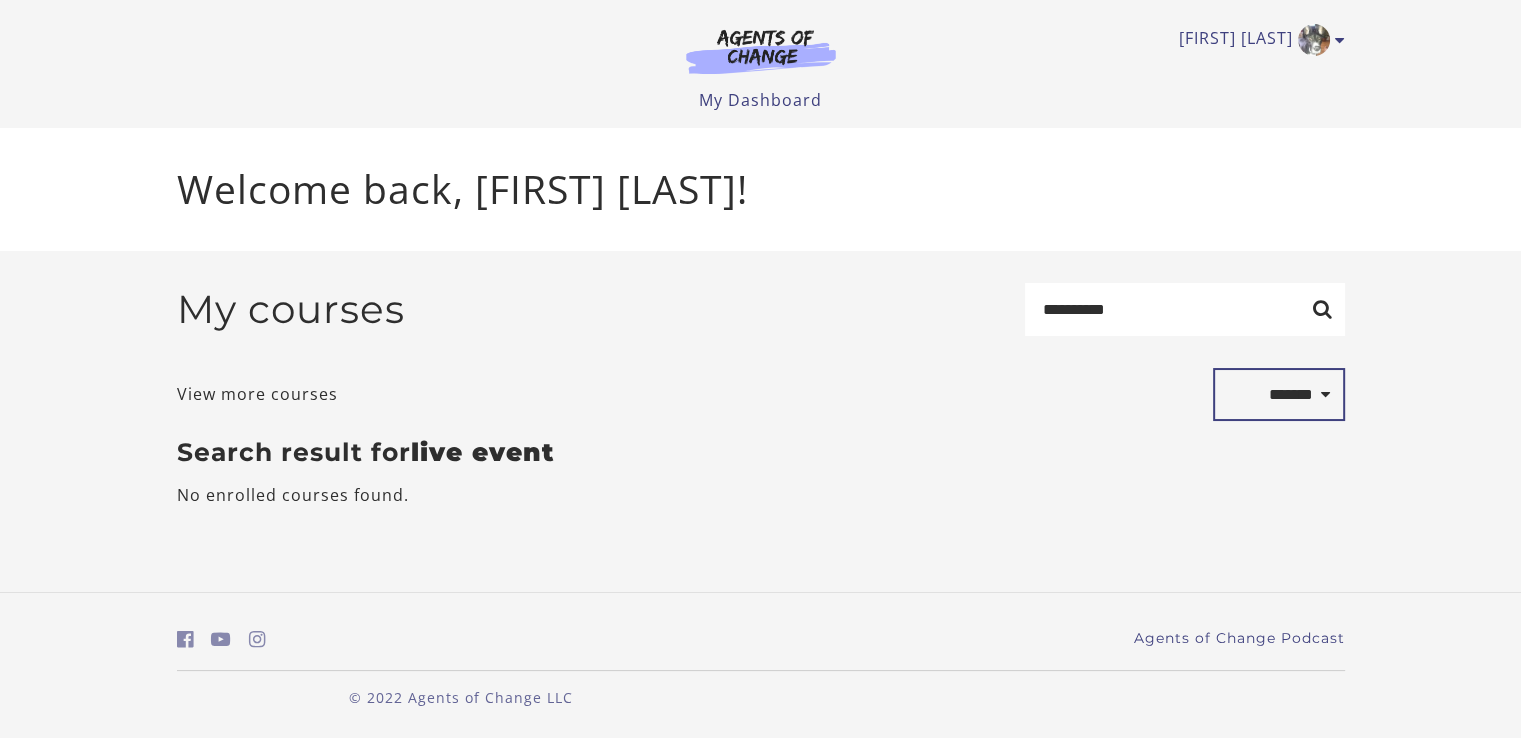 click on "**********" at bounding box center [1279, 395] 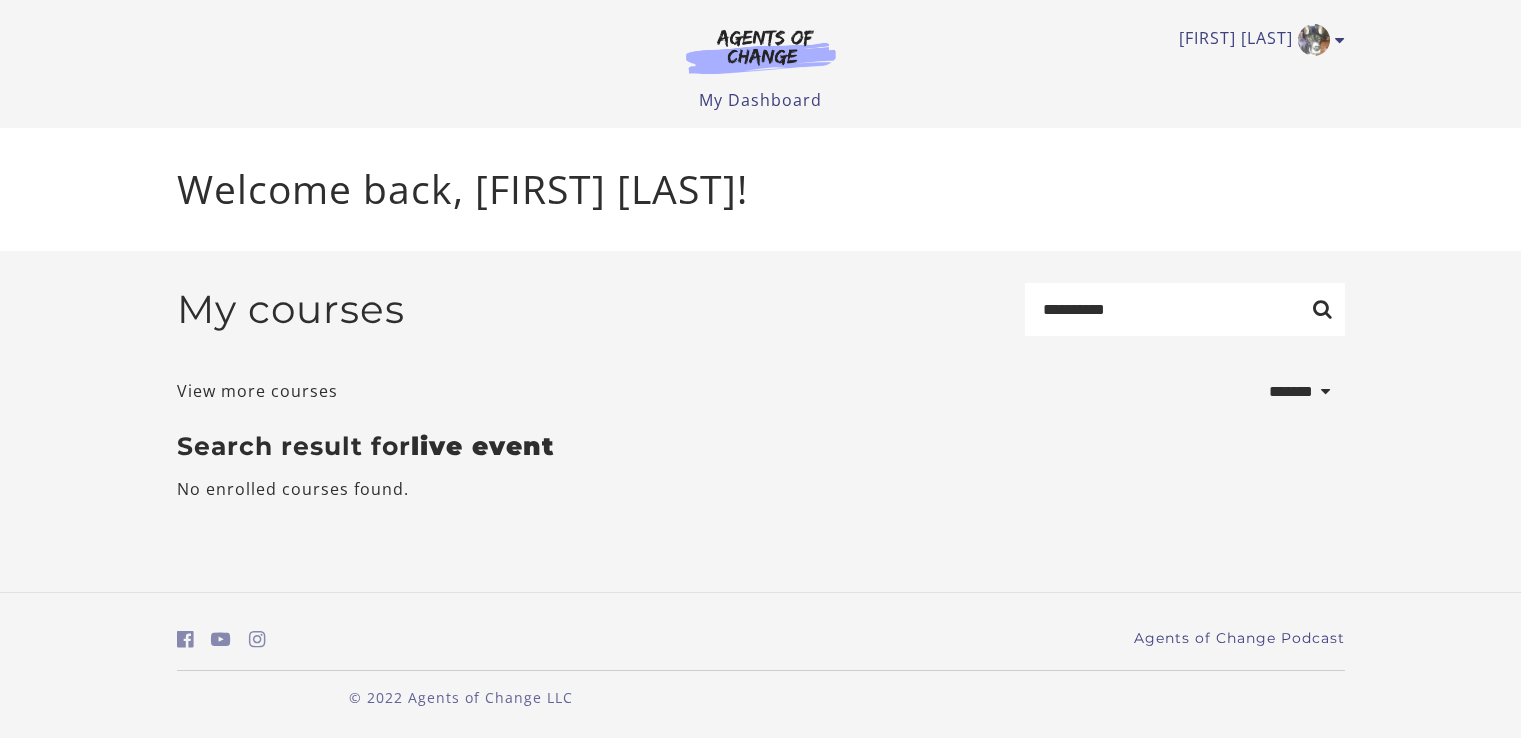 select on "*******" 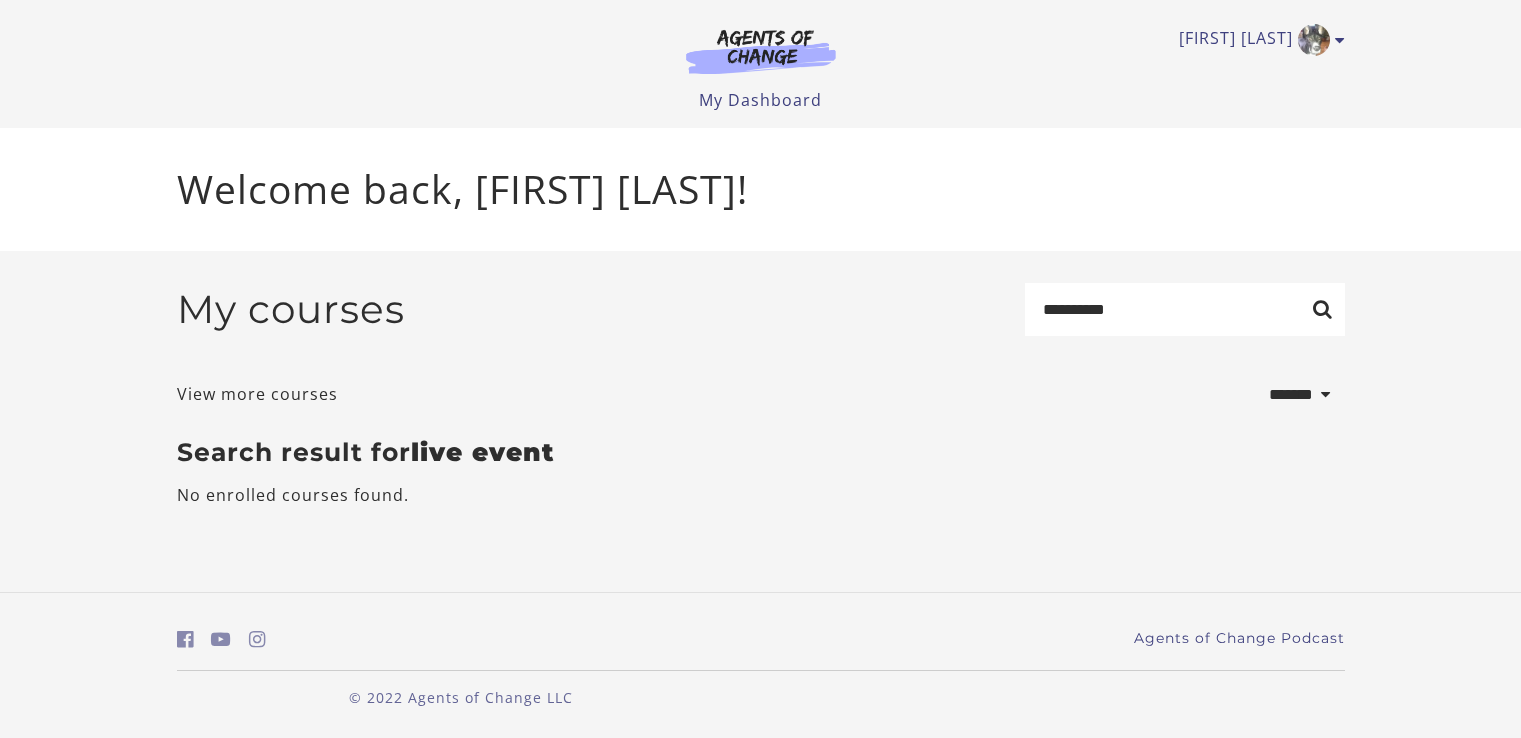 scroll, scrollTop: 0, scrollLeft: 0, axis: both 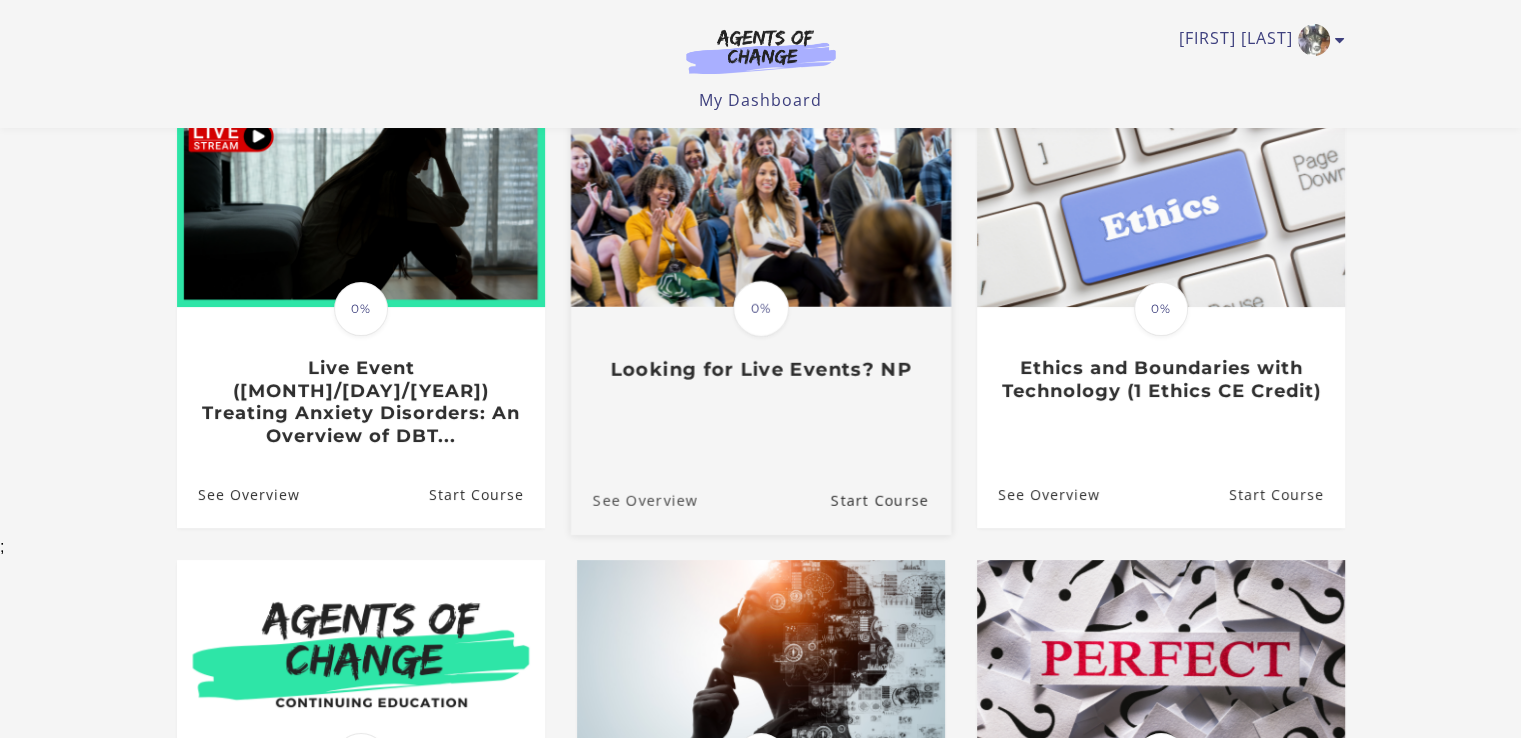 click on "See Overview" at bounding box center (633, 501) 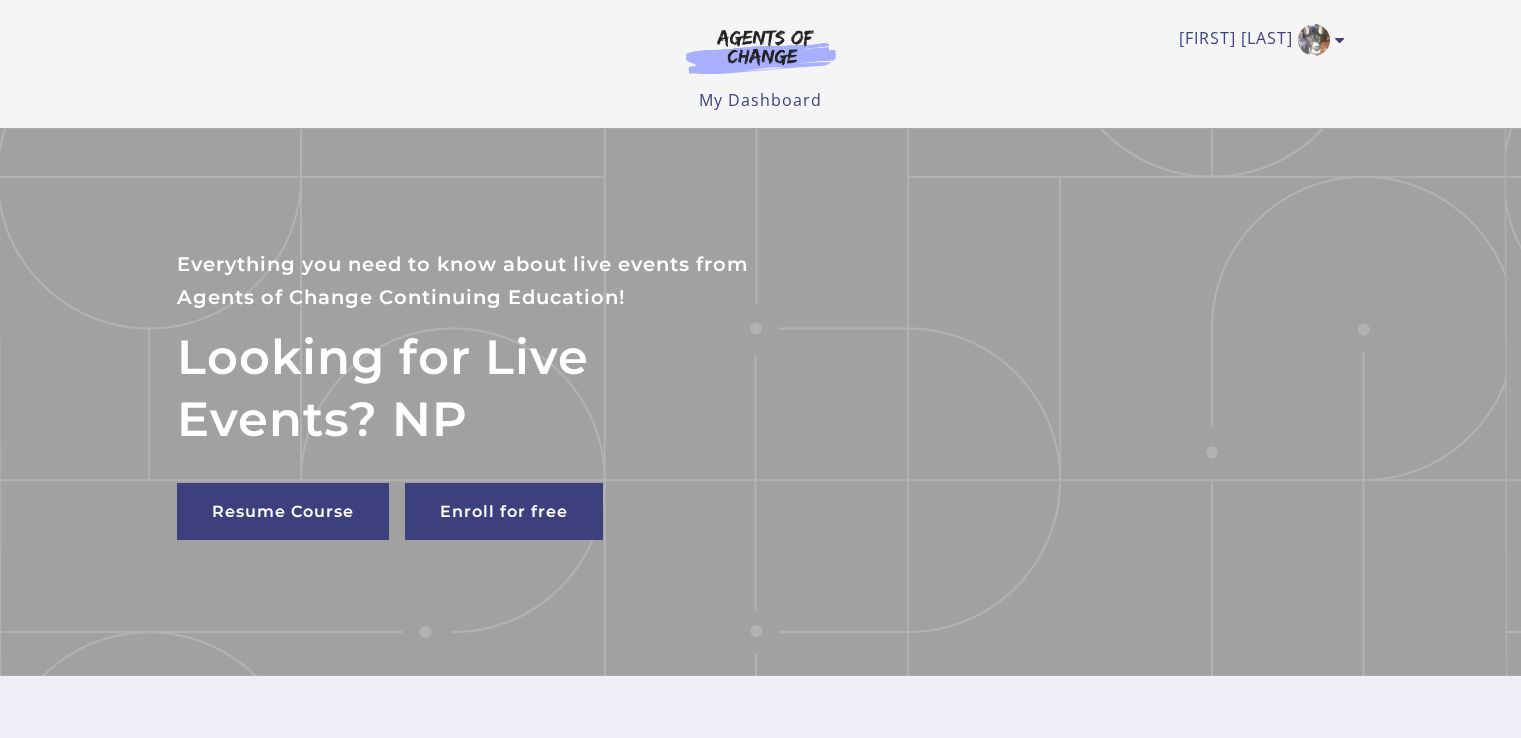 scroll, scrollTop: 0, scrollLeft: 0, axis: both 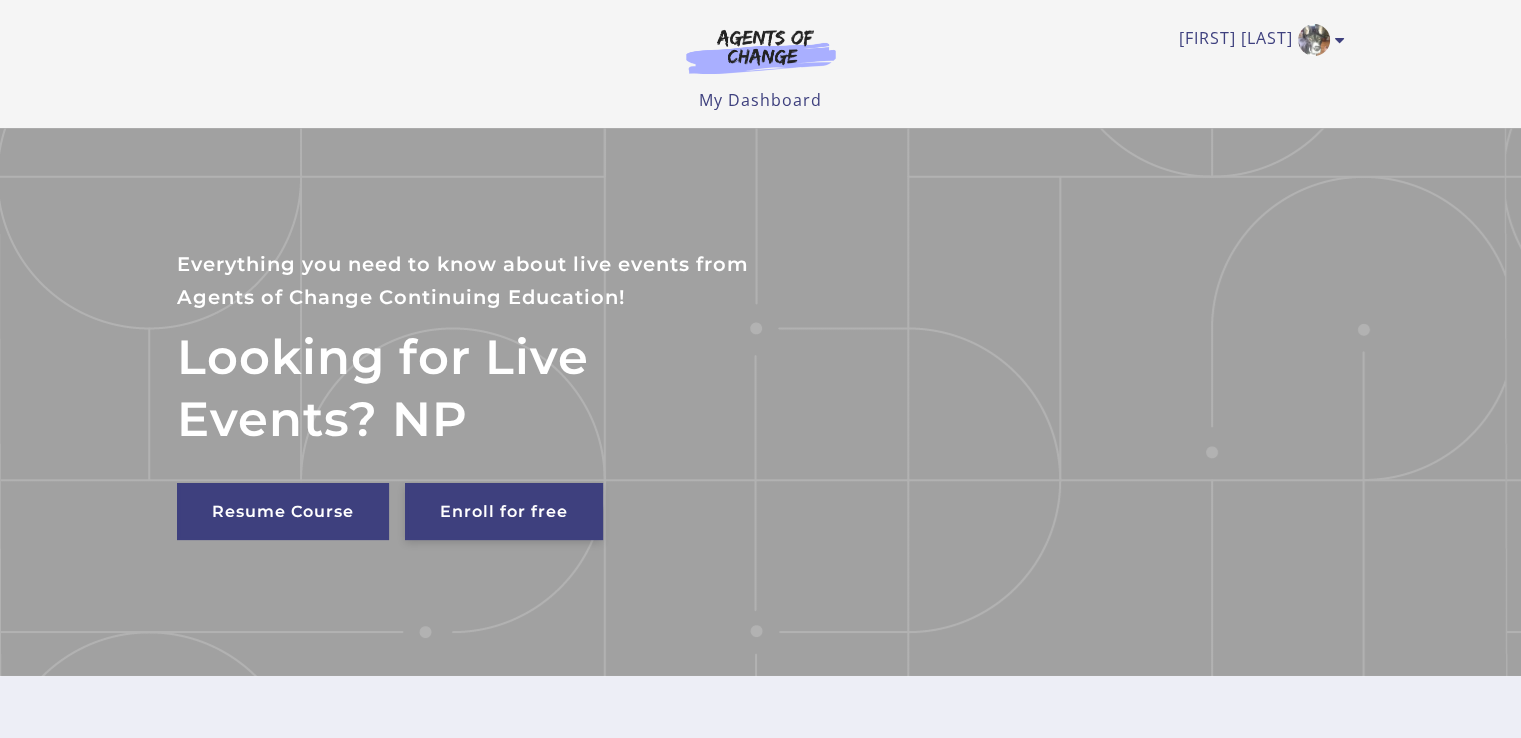 click on "Enroll for free" at bounding box center (504, 511) 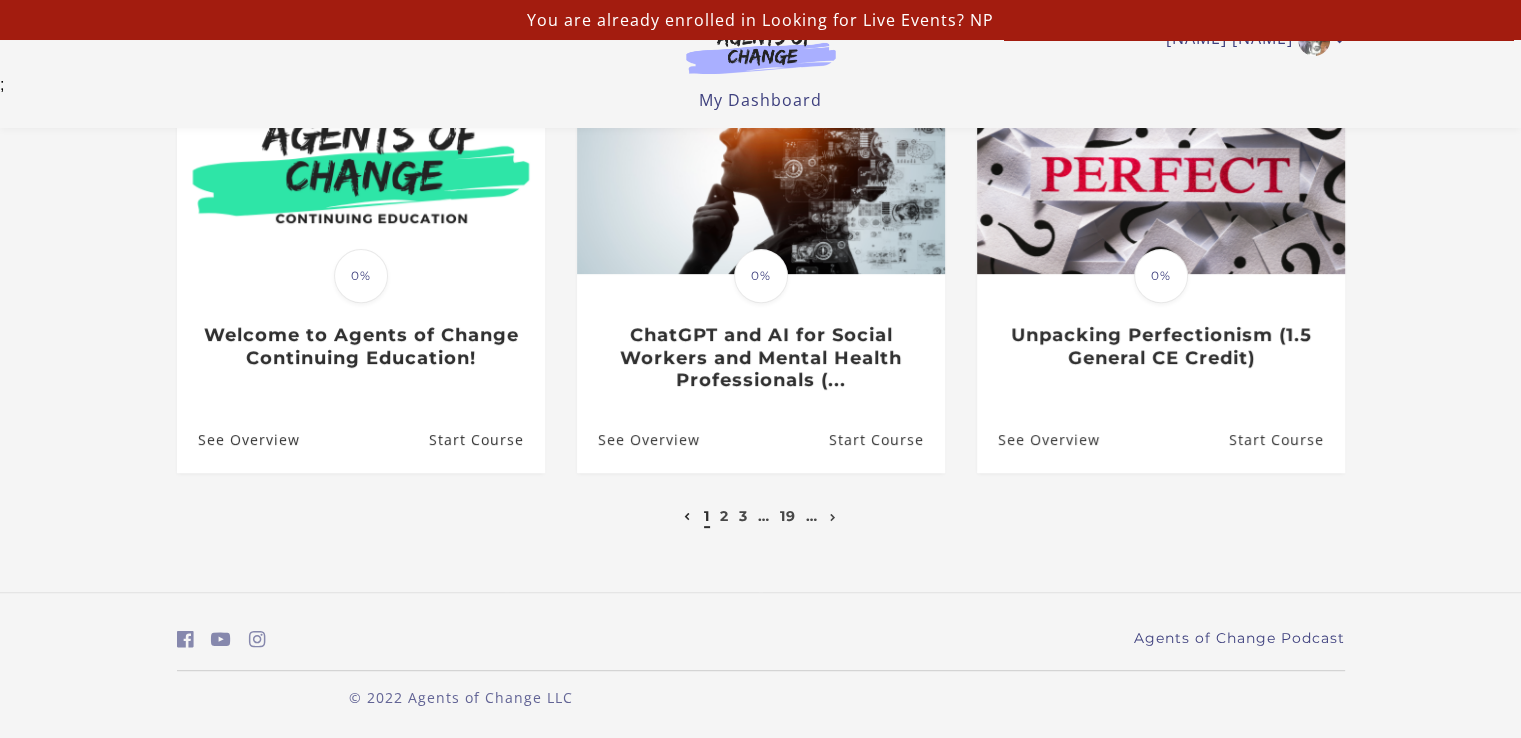 scroll, scrollTop: 666, scrollLeft: 0, axis: vertical 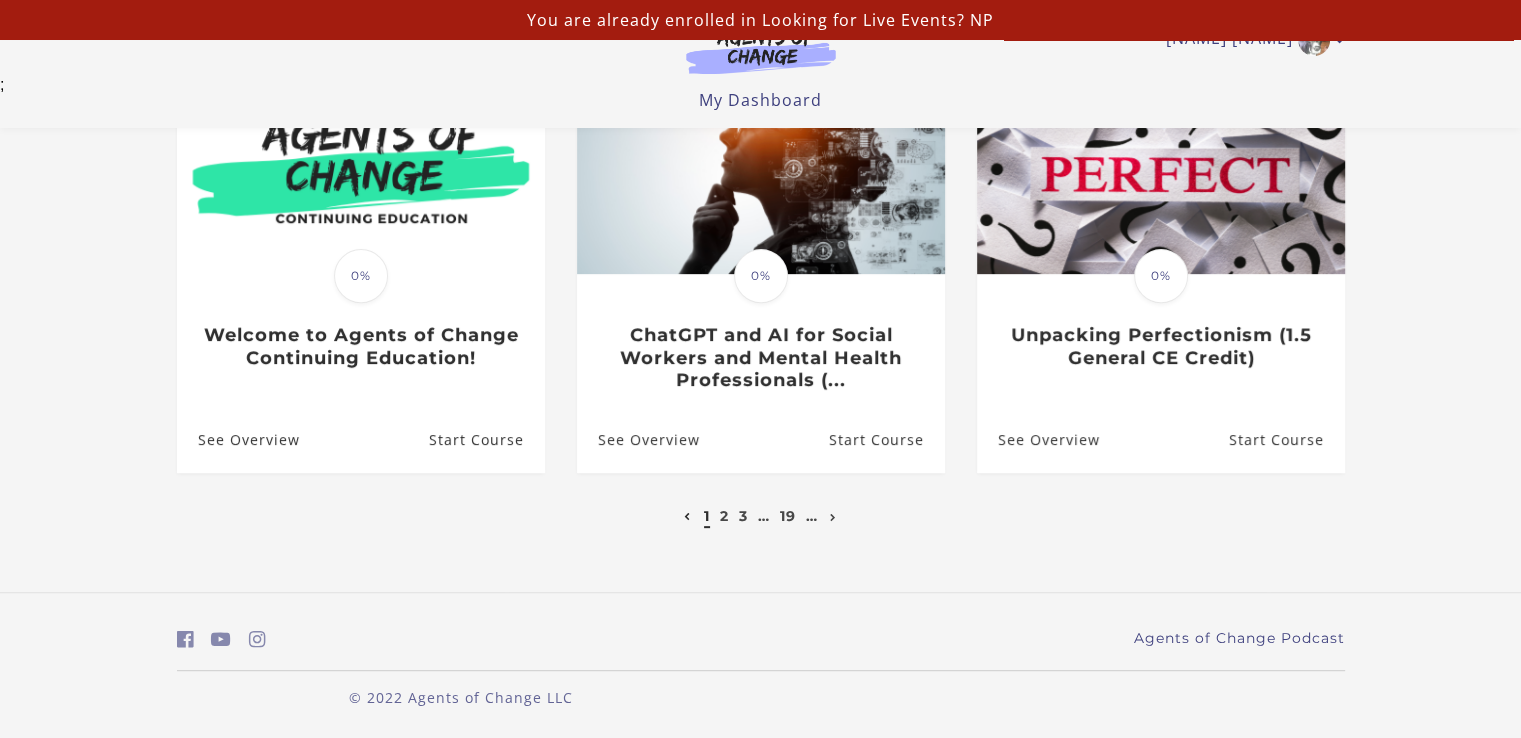 click on "2" at bounding box center (724, 516) 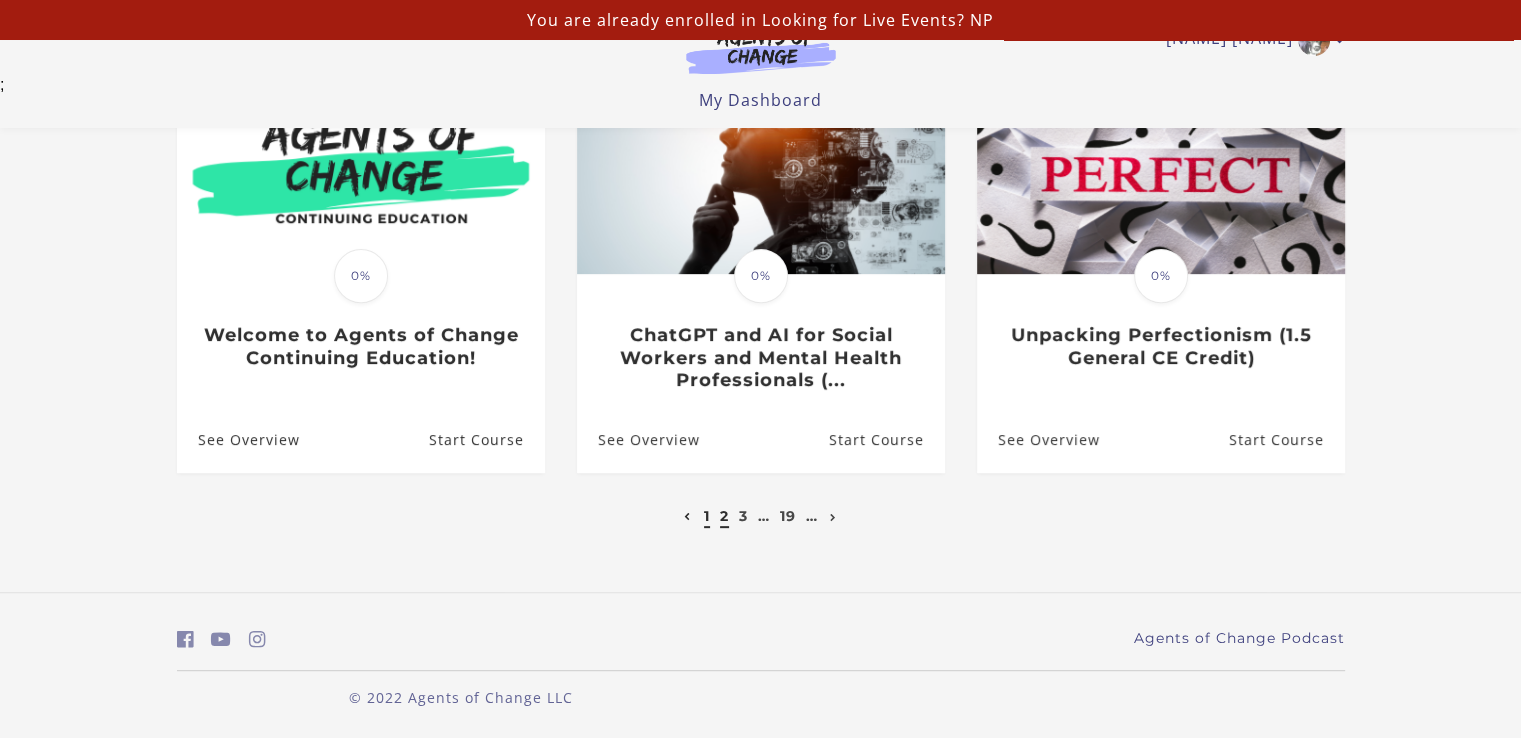 click on "2" at bounding box center [724, 516] 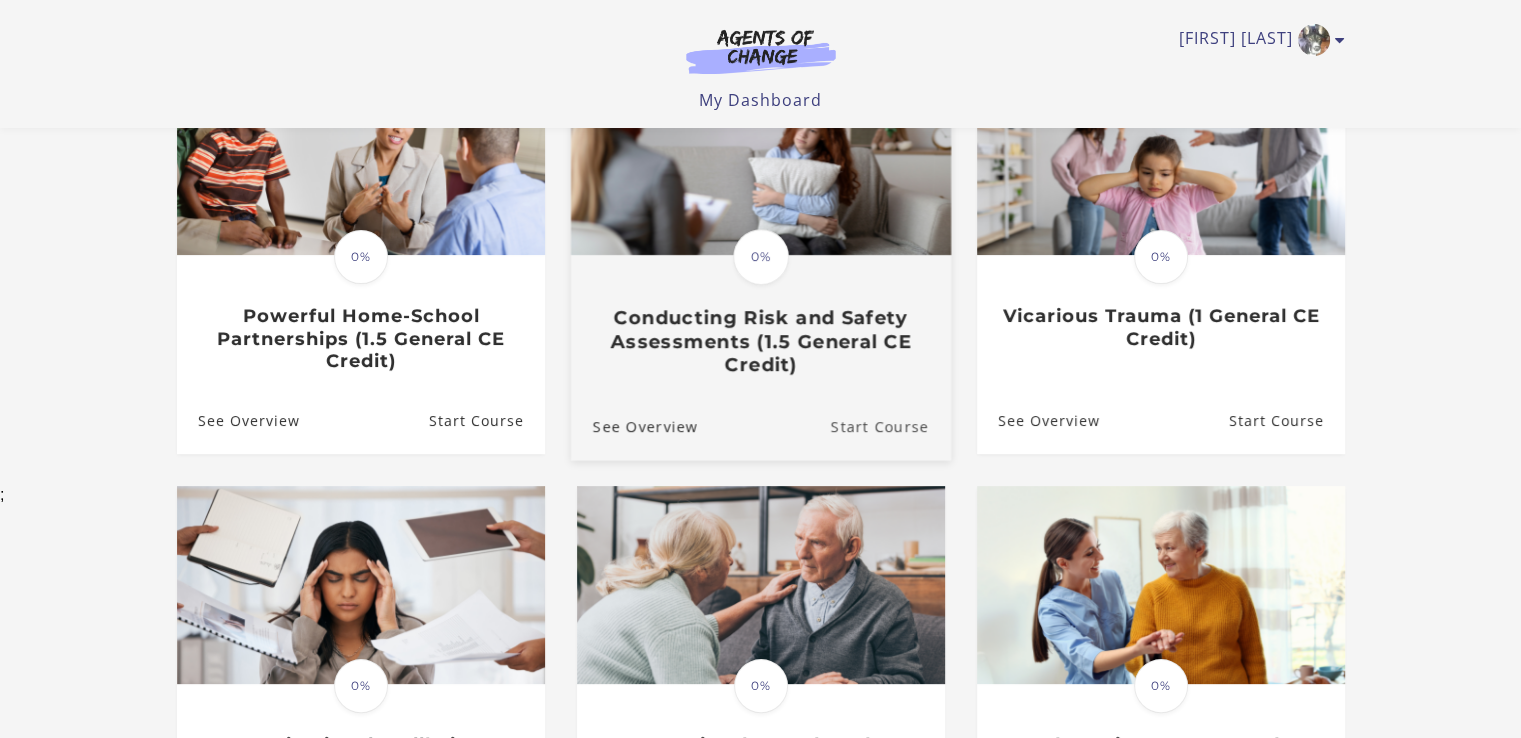 scroll, scrollTop: 300, scrollLeft: 0, axis: vertical 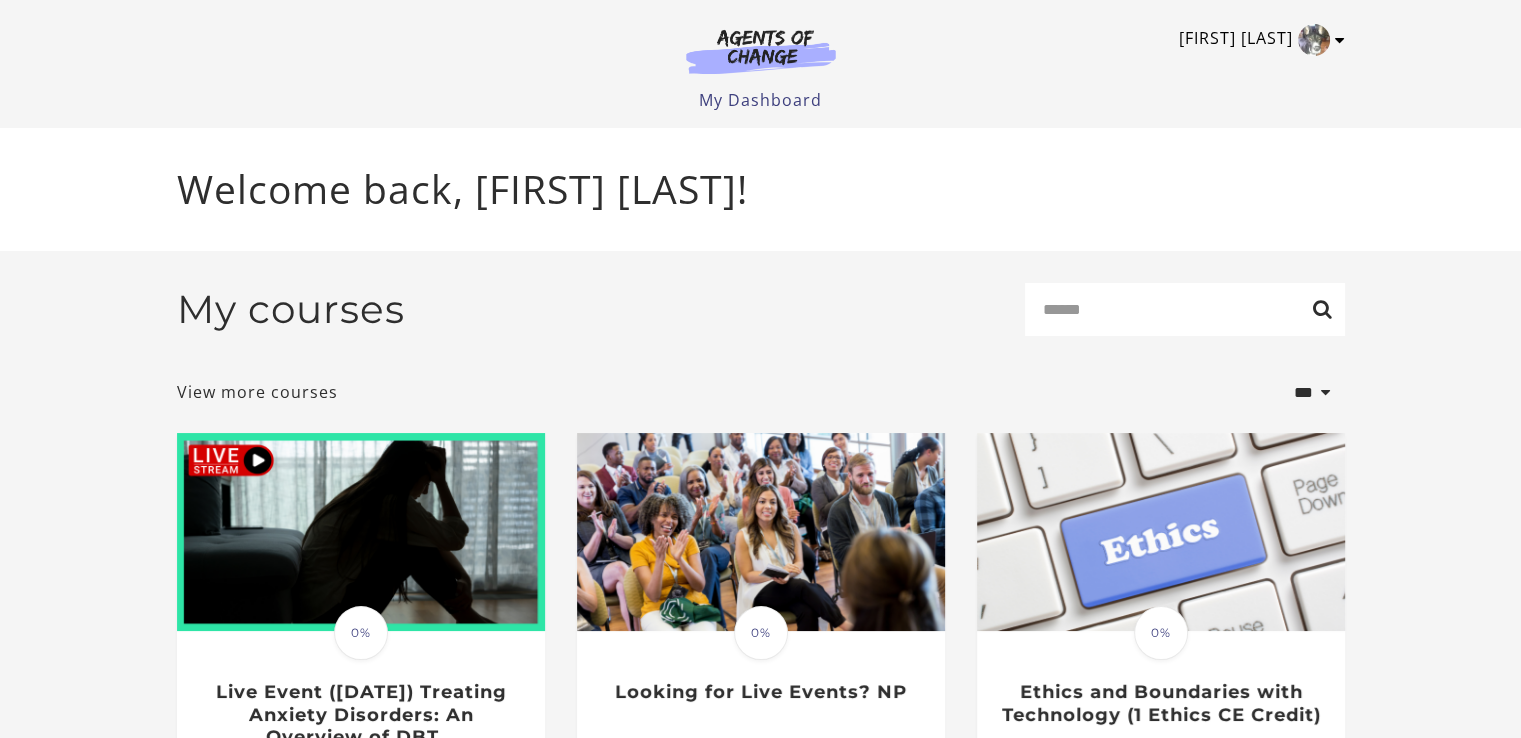 click at bounding box center (1340, 40) 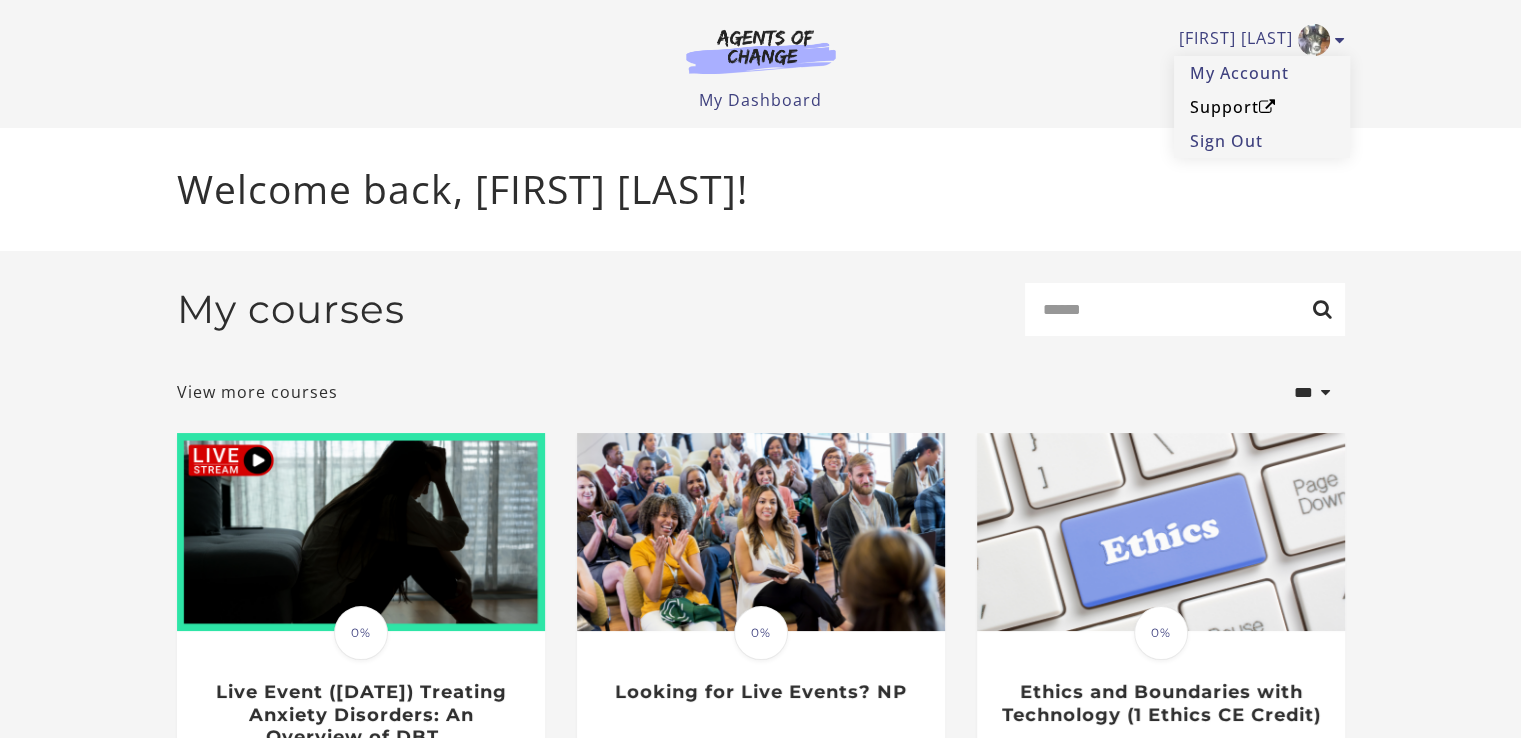 click on "Support" at bounding box center (1262, 107) 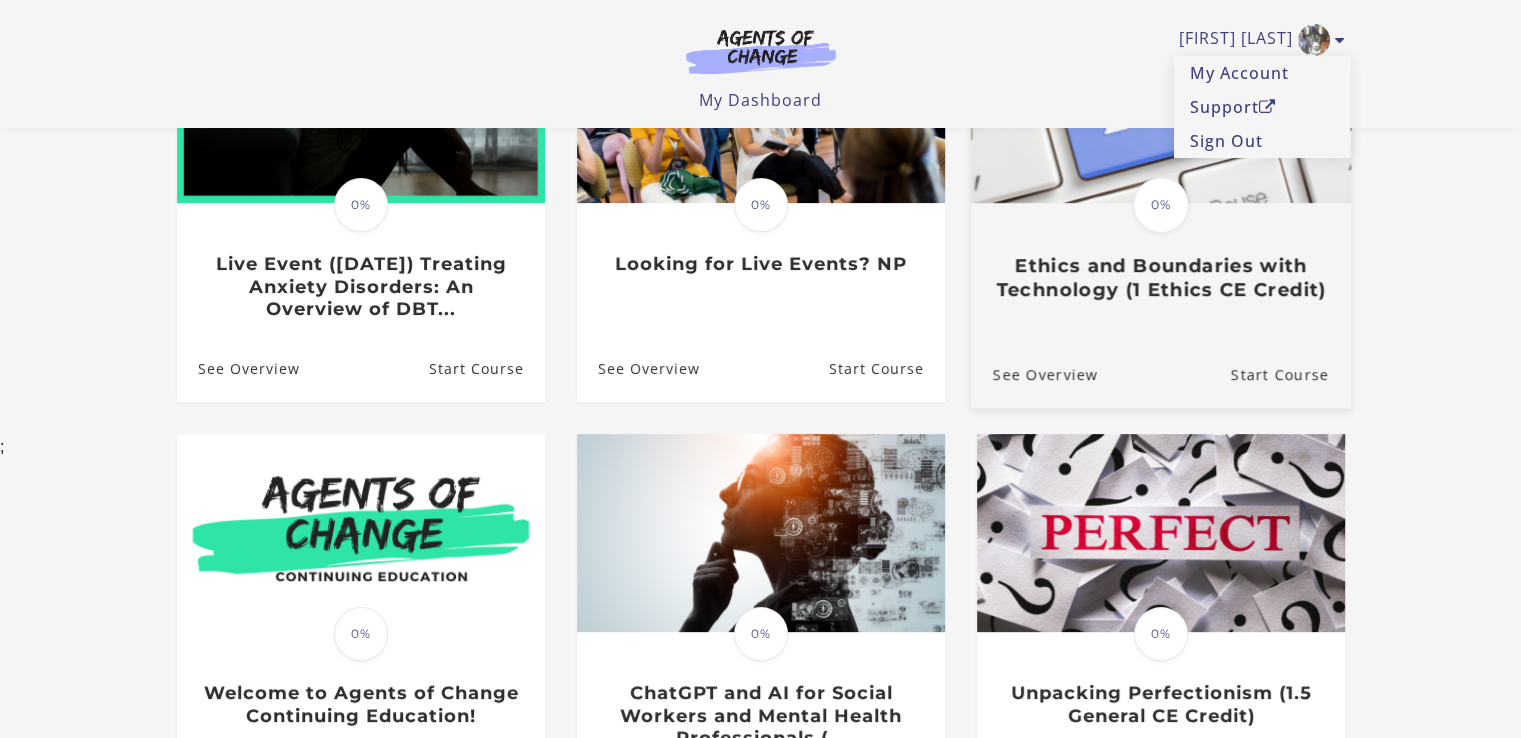 scroll, scrollTop: 0, scrollLeft: 0, axis: both 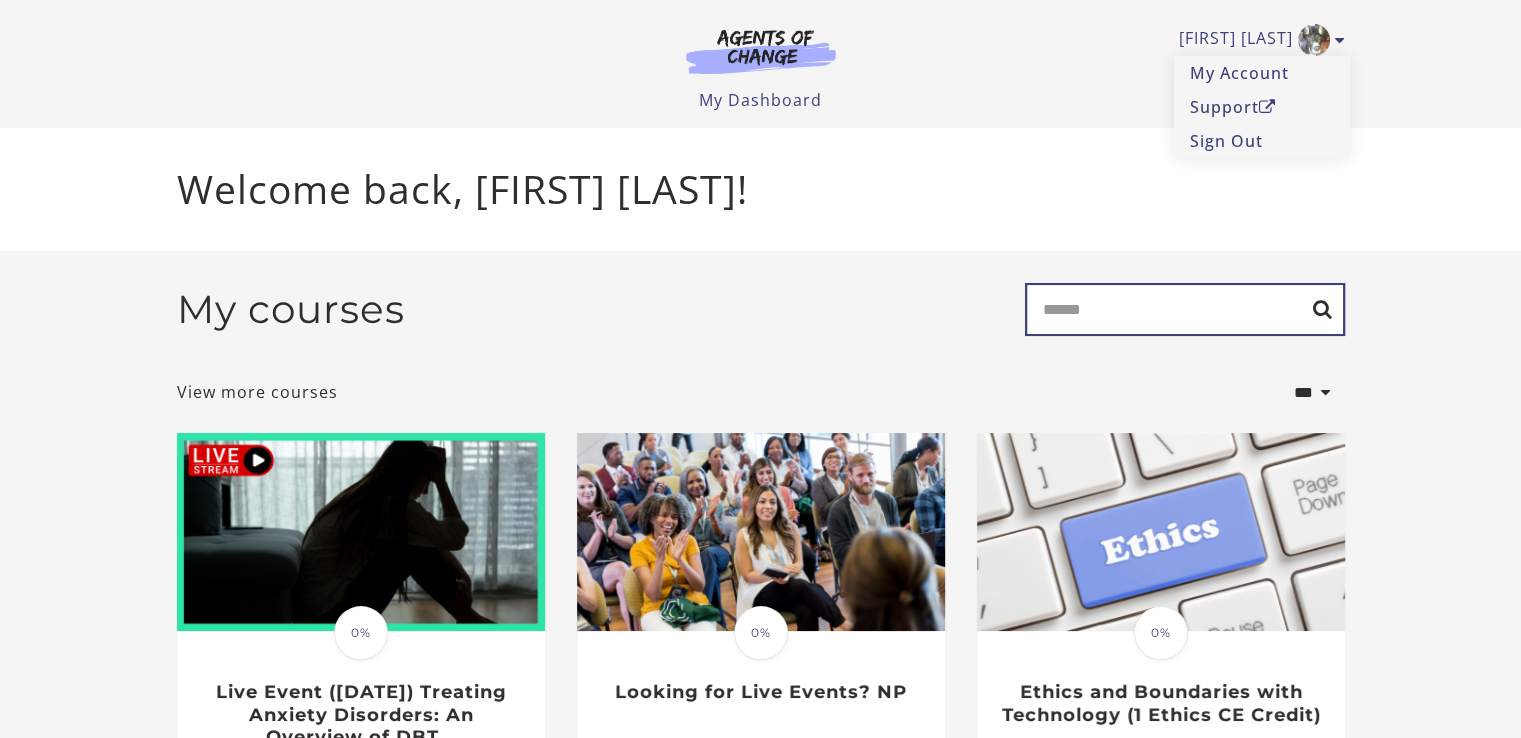 click on "Search" at bounding box center [1185, 309] 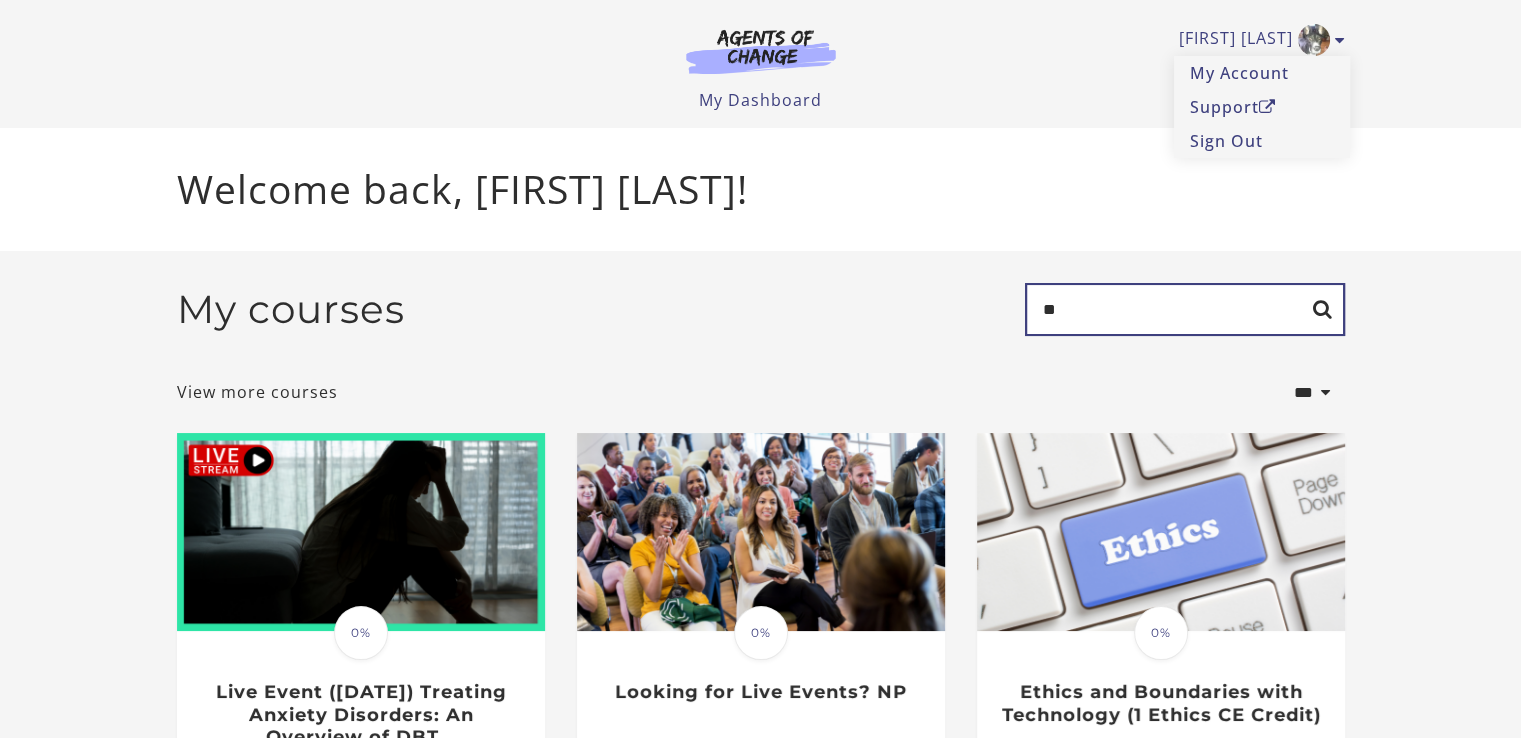 type on "*" 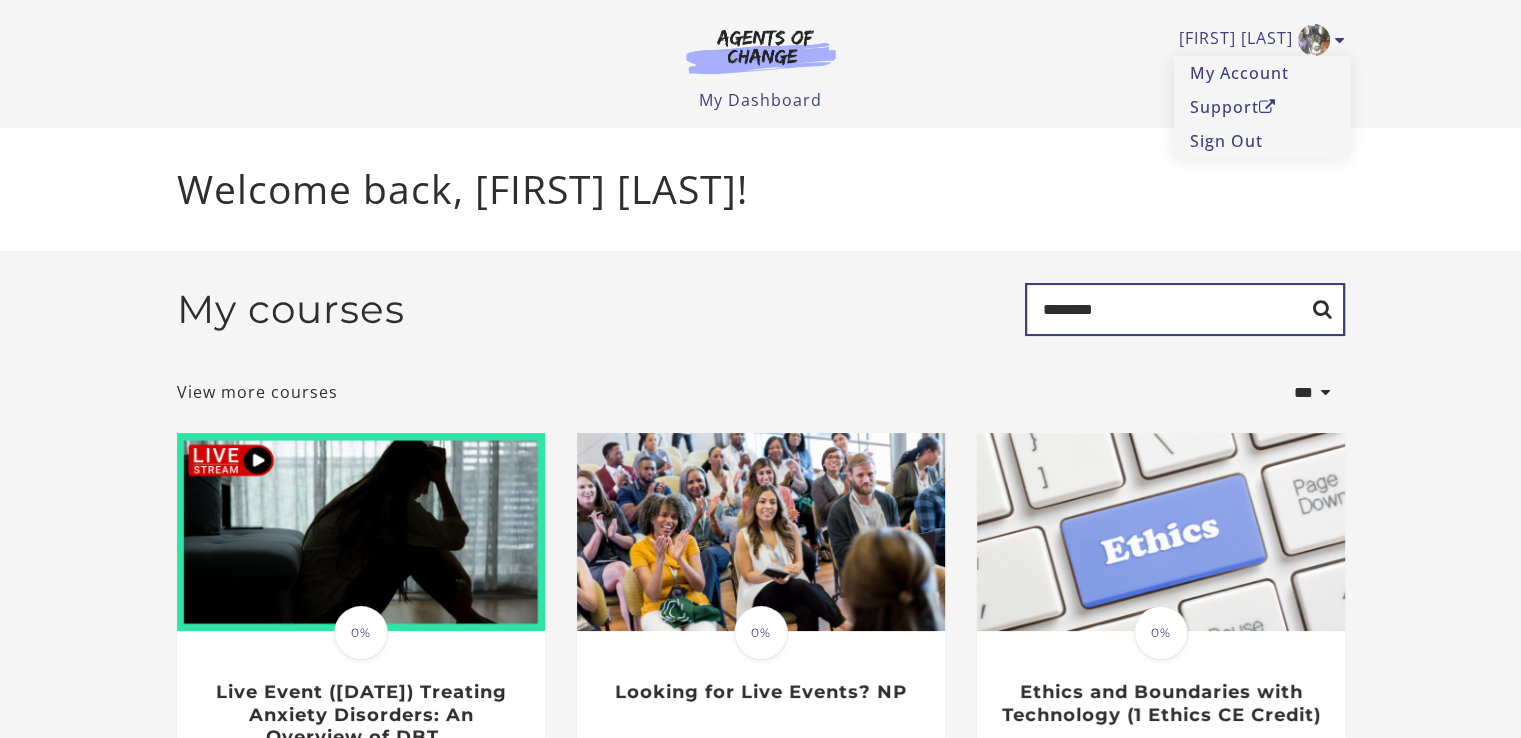 type on "********" 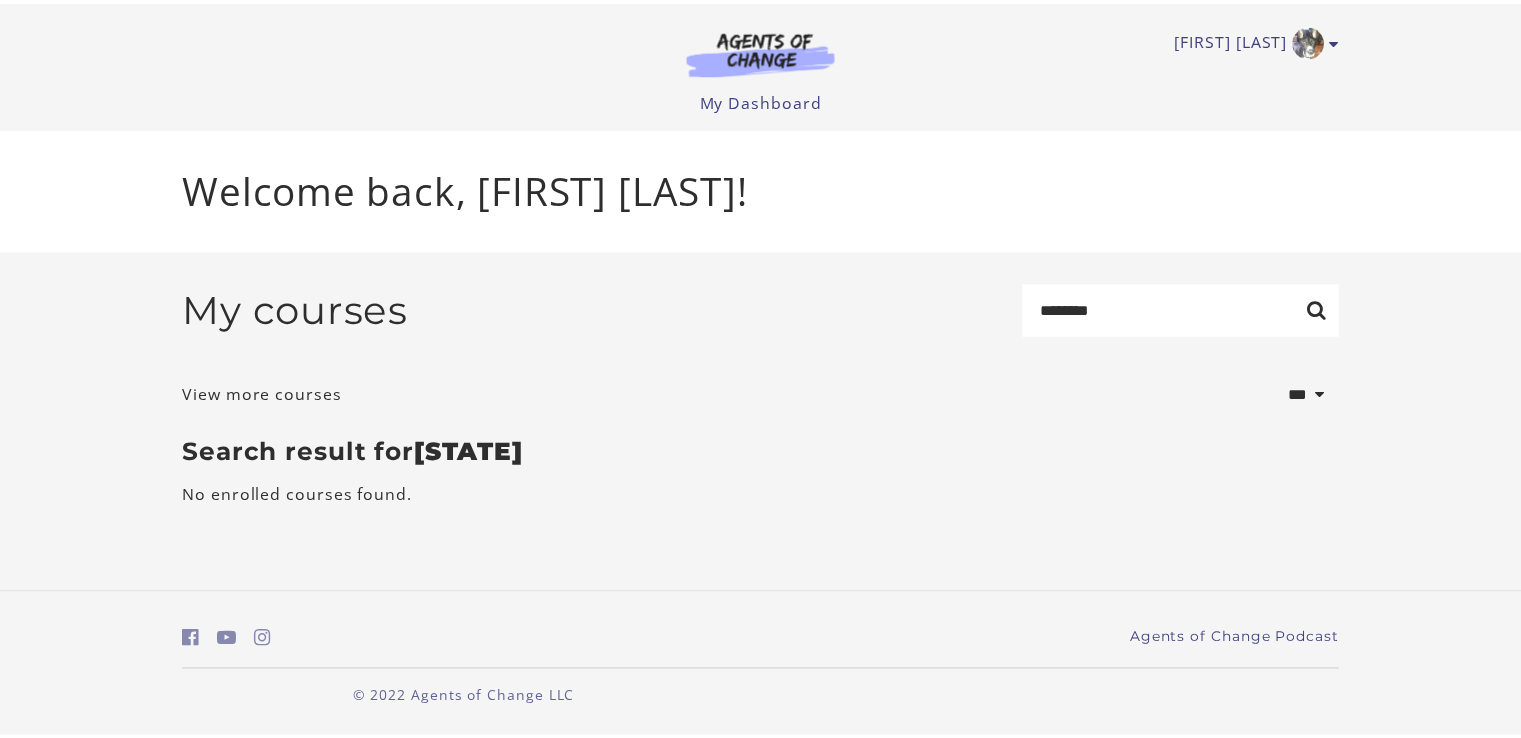 scroll, scrollTop: 0, scrollLeft: 0, axis: both 